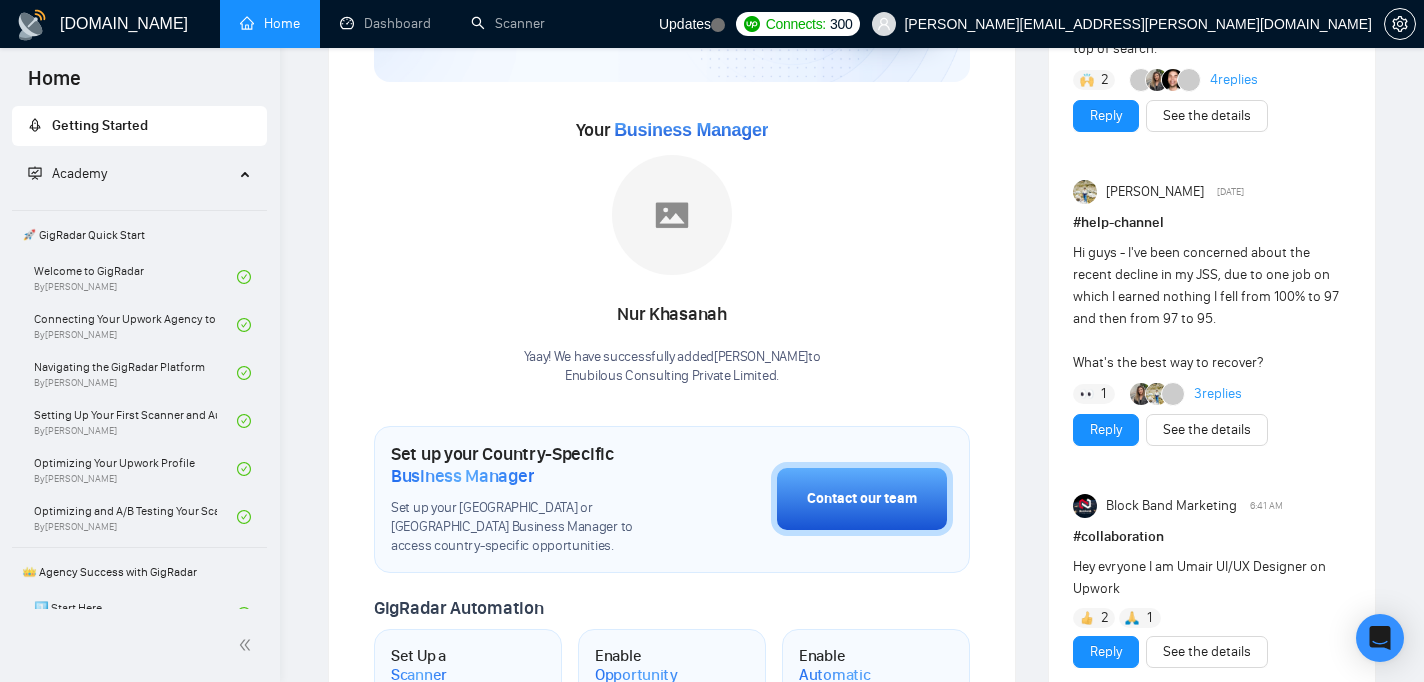 scroll, scrollTop: 0, scrollLeft: 0, axis: both 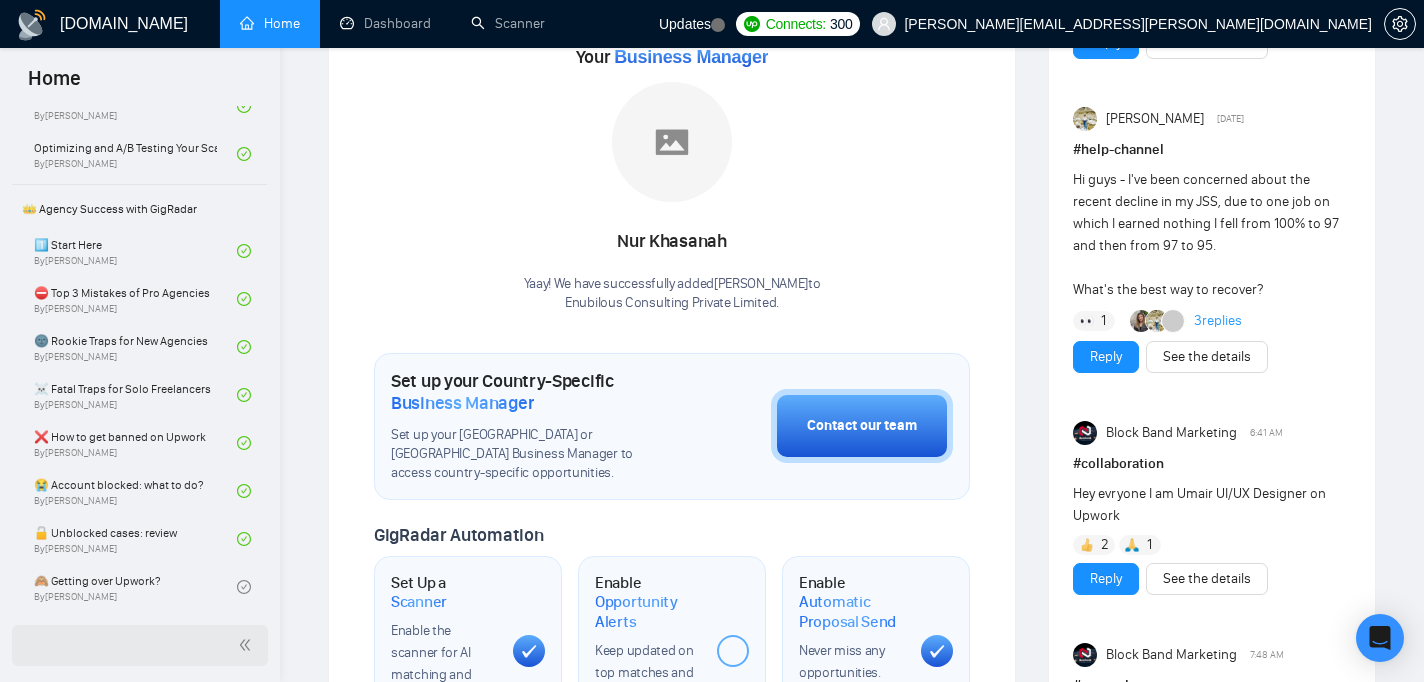 click 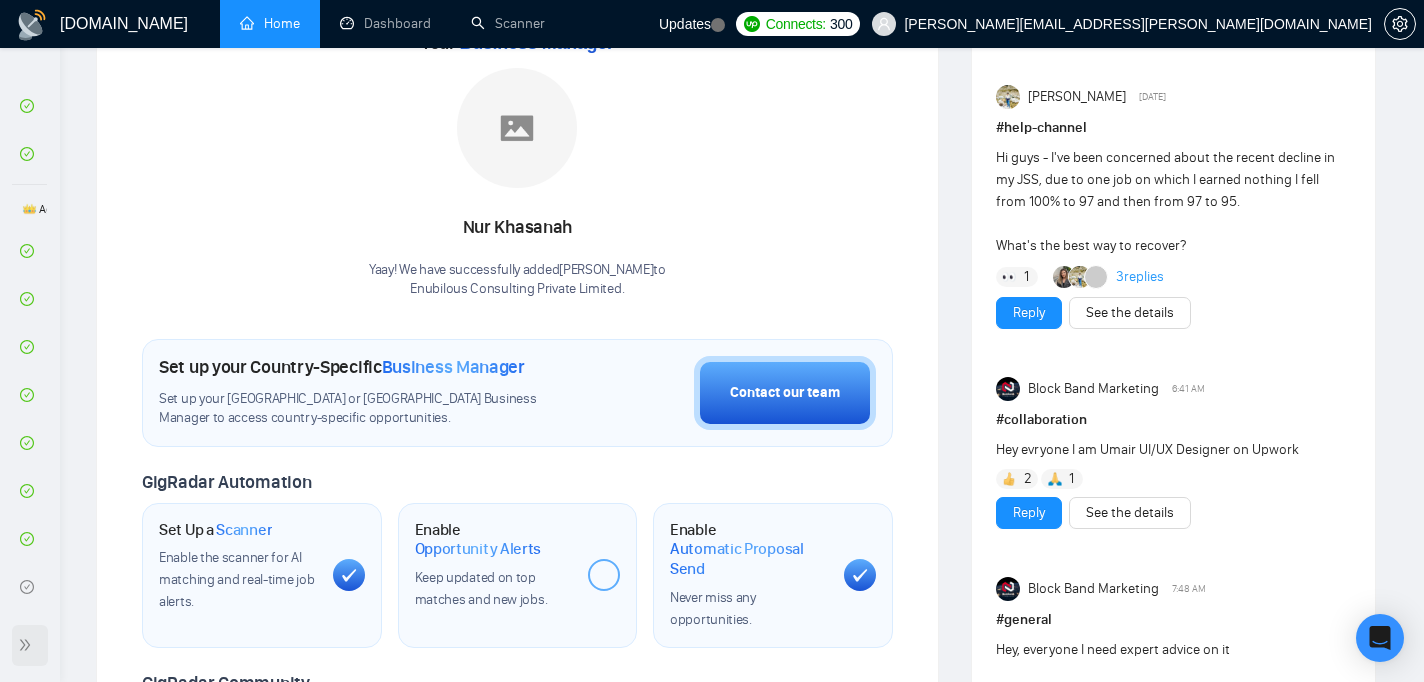 scroll, scrollTop: 0, scrollLeft: 0, axis: both 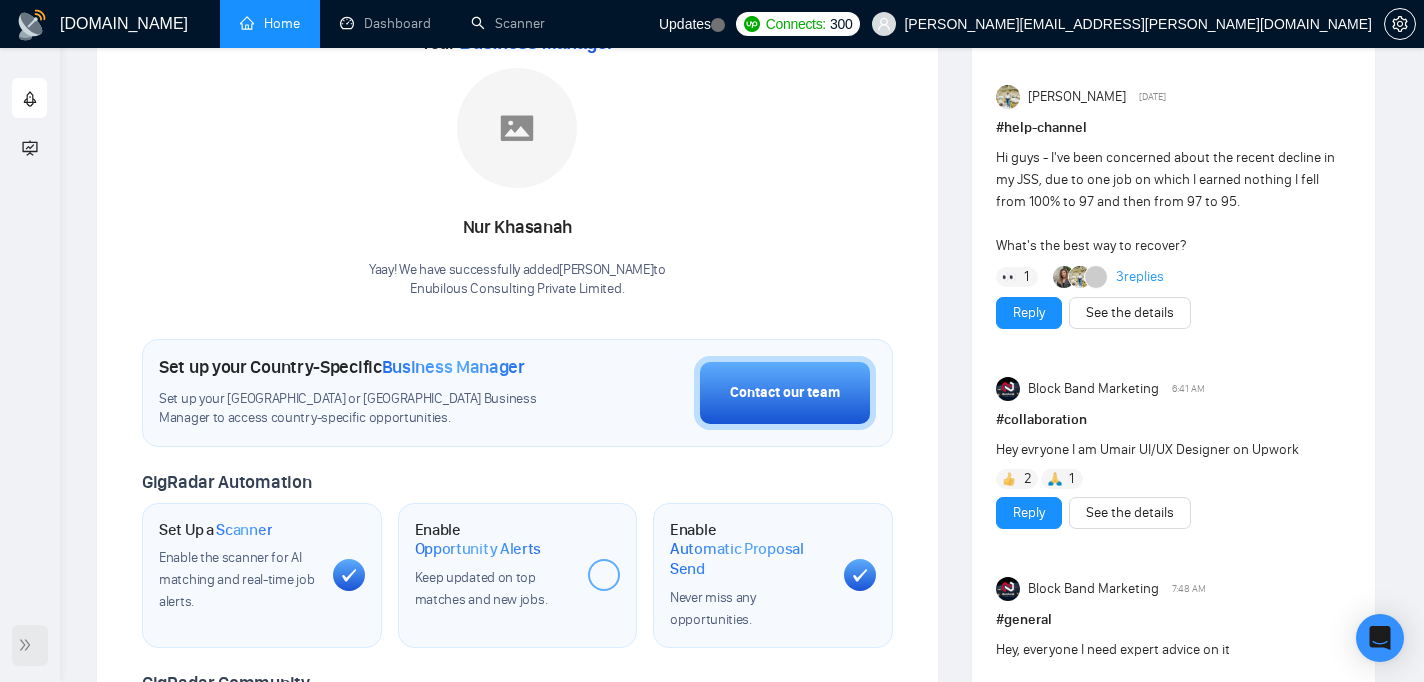 click 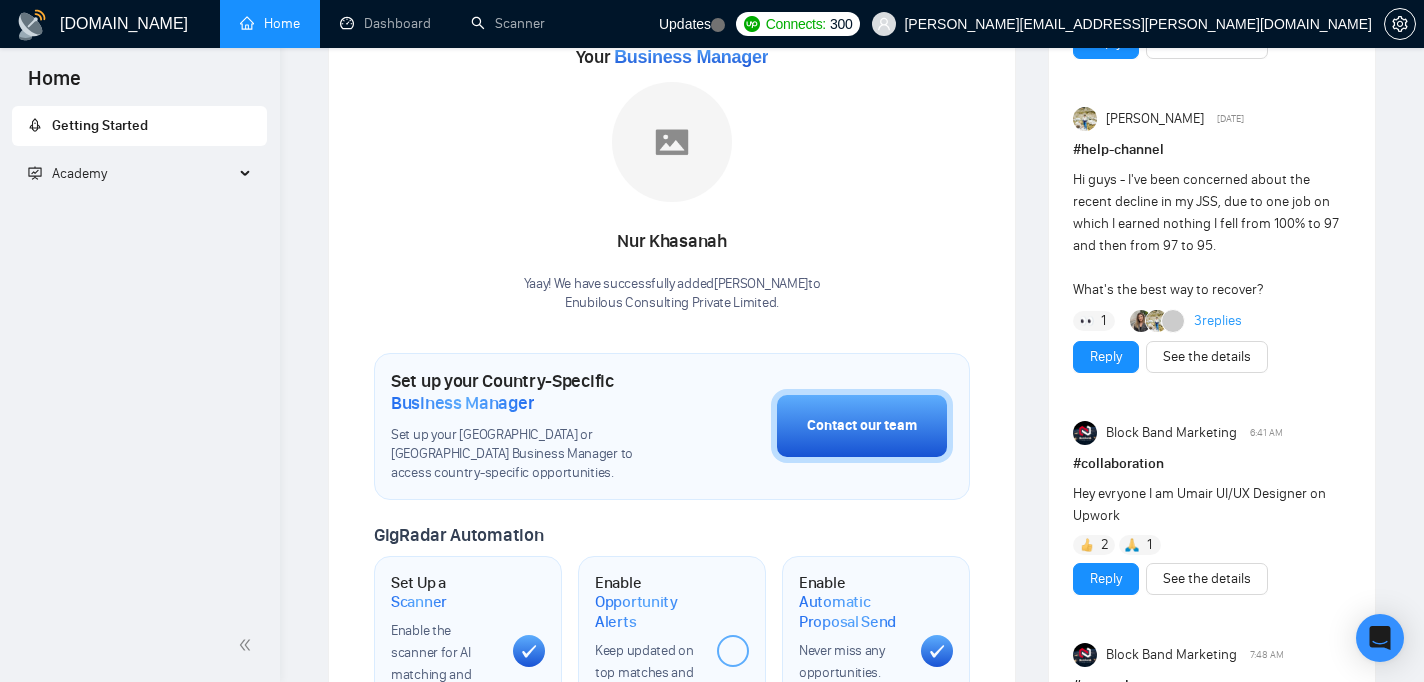 scroll, scrollTop: 657, scrollLeft: 0, axis: vertical 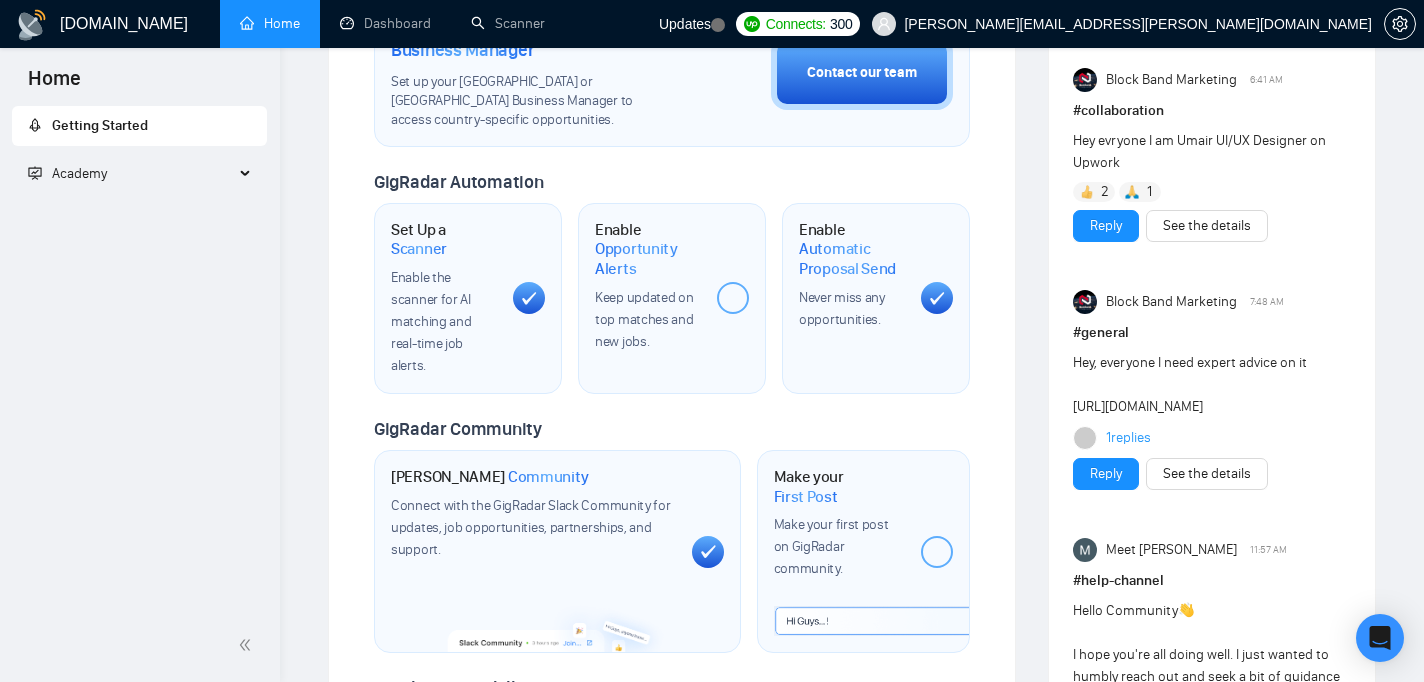 click at bounding box center [247, 174] 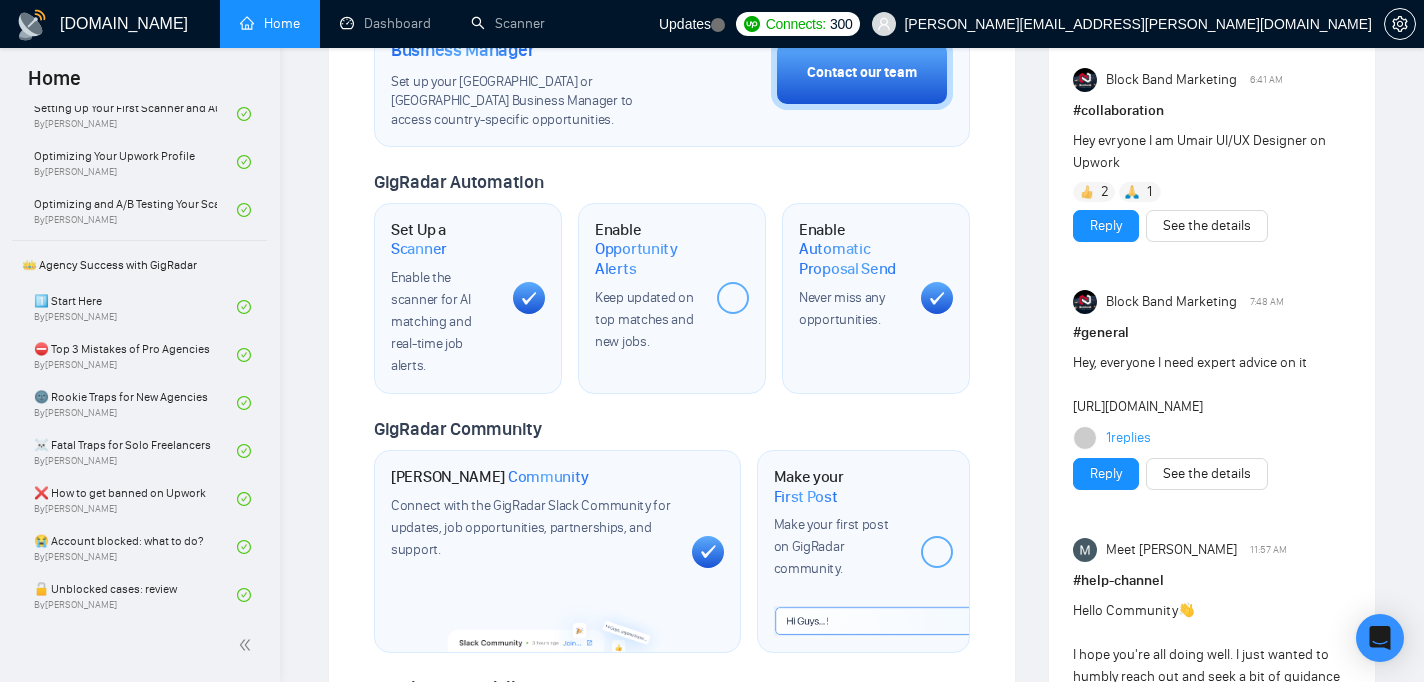 scroll, scrollTop: 363, scrollLeft: 0, axis: vertical 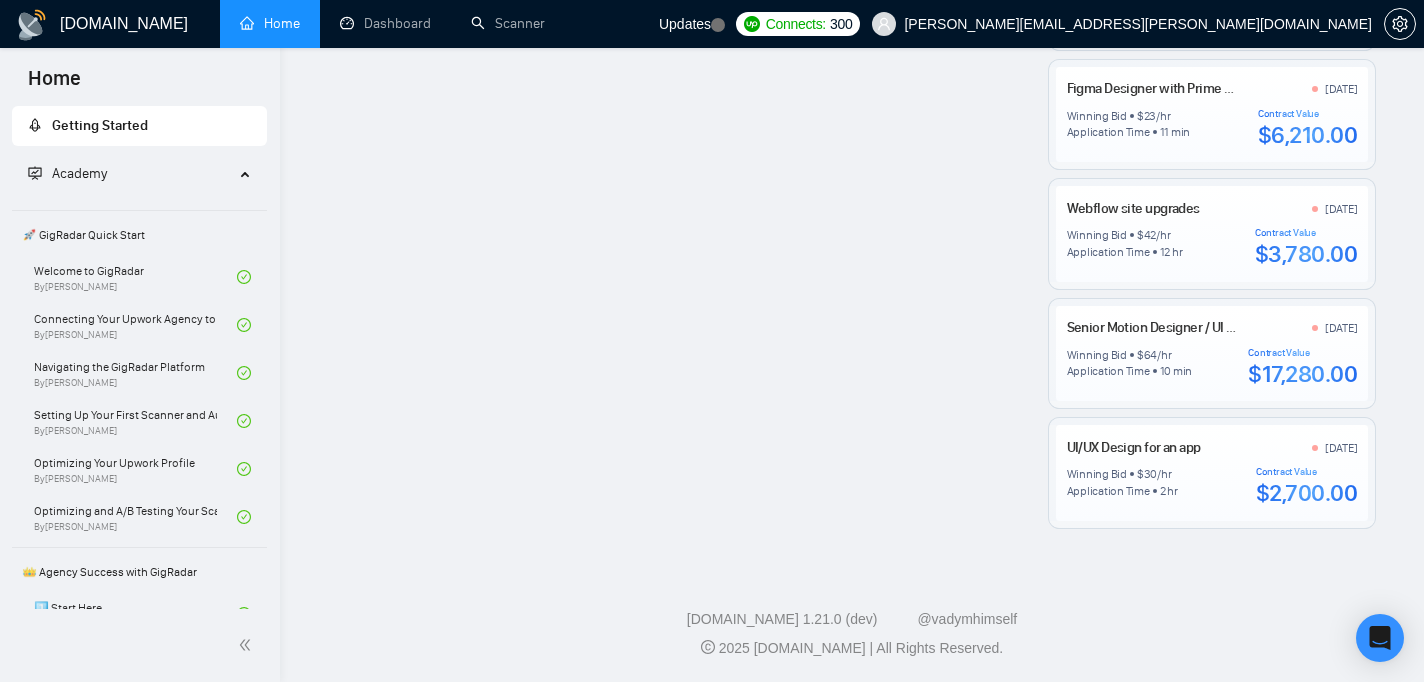 click on "Welcome to  GigRadar We're excited to have you on board. Get ready to streamline your job search, unlock new opportunities, and let AI match you with the best gigs. Your   Business Manager Nur   Khasanah Yaay! We have successfully added  Nur Khasanah  to   Enubilous Consulting Private Limited . Set up your Country-Specific  Business Manager Set up your United States or United Kingdom Business Manager to access country-specific opportunities. Contact our team GigRadar Automation Set Up a   Scanner Enable the scanner for AI matching and real-time job alerts. Enable   Opportunity Alerts Keep updated on top matches and new jobs. Enable   Automatic Proposal Send Never miss any opportunities. GigRadar Community Join GigRadar   Community Connect with the GigRadar Slack Community for updates, job opportunities, partnerships, and support. Make your   First Post Make your first post on GigRadar community. Level Up Your Skill Explore   Academy Open the Academy and open the first lesson. Finish Your First" at bounding box center (672, -523) 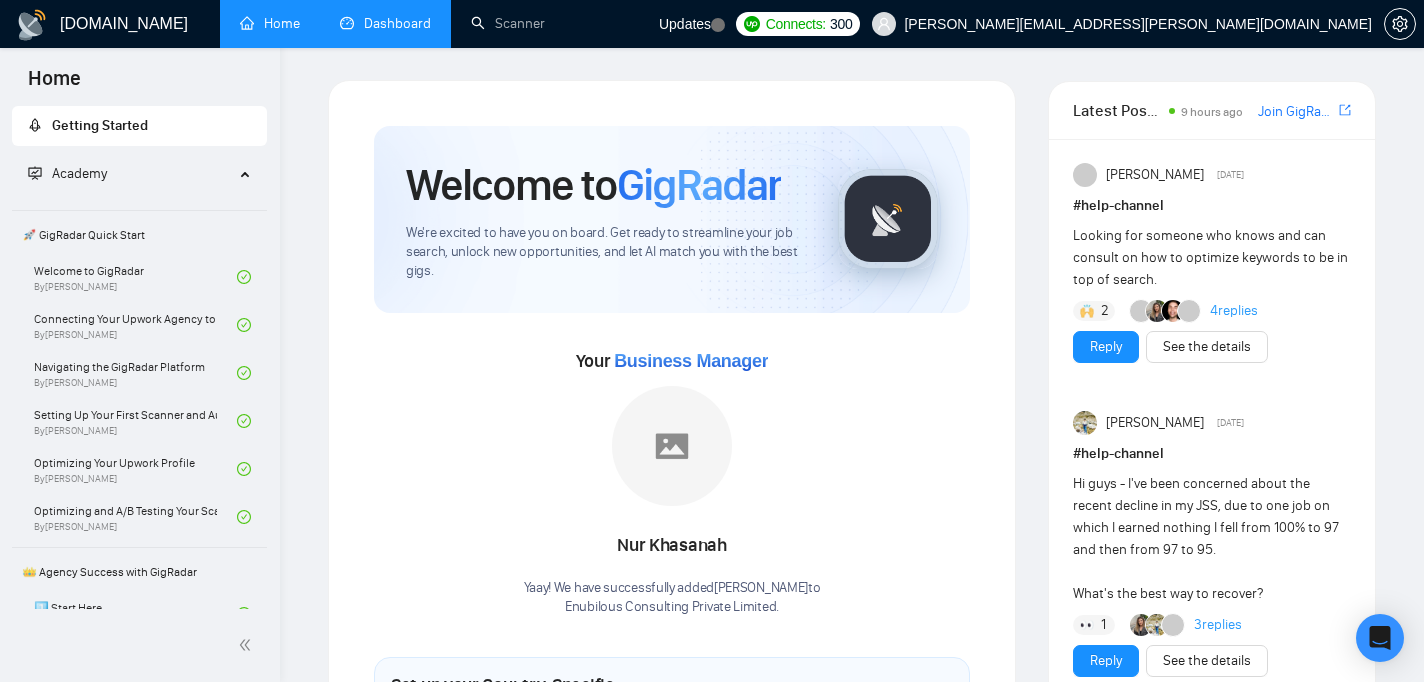 click on "Dashboard" at bounding box center [385, 23] 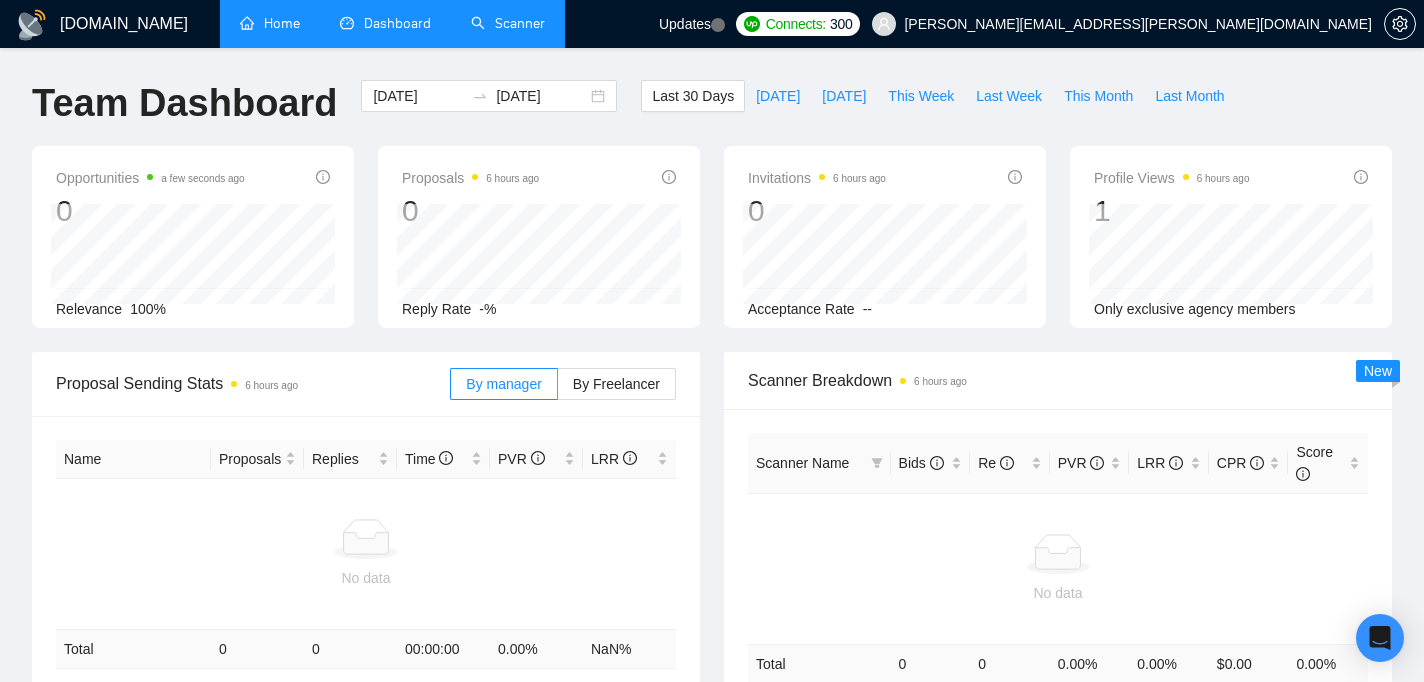 click on "Scanner" at bounding box center (508, 23) 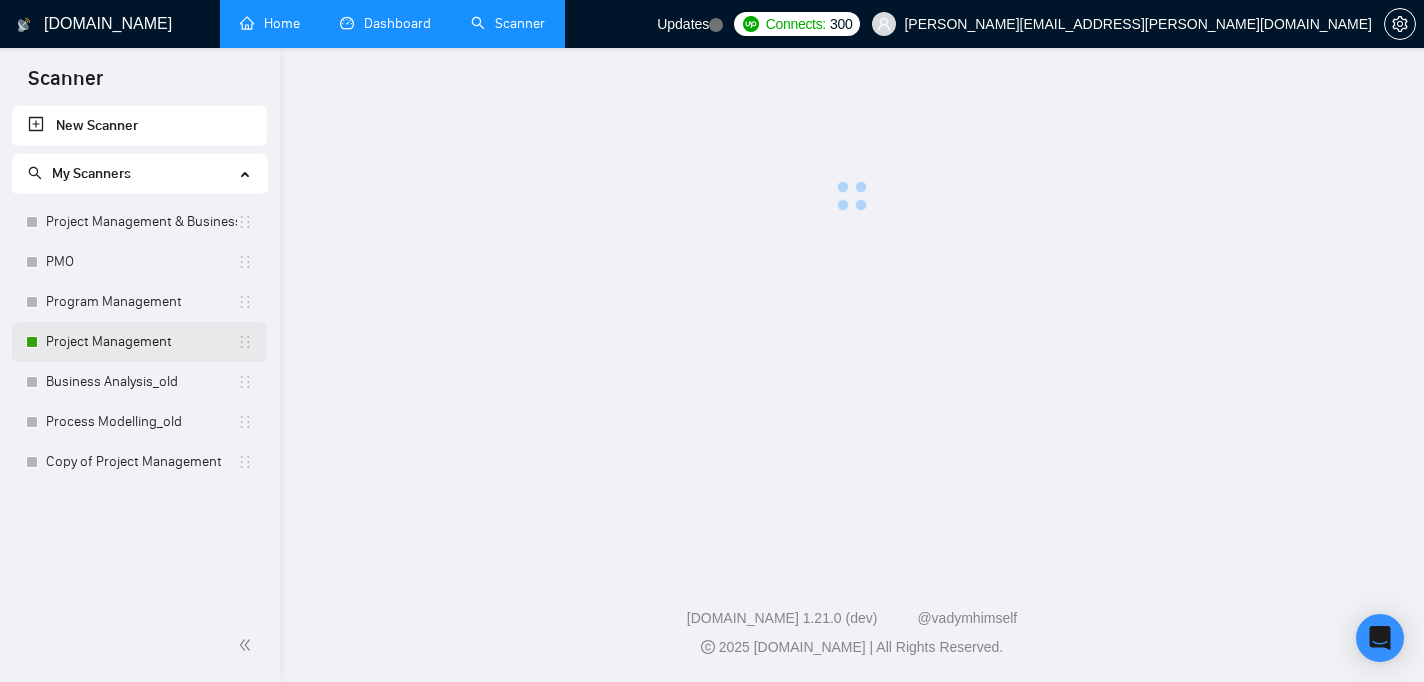 click on "Project Management" at bounding box center (141, 342) 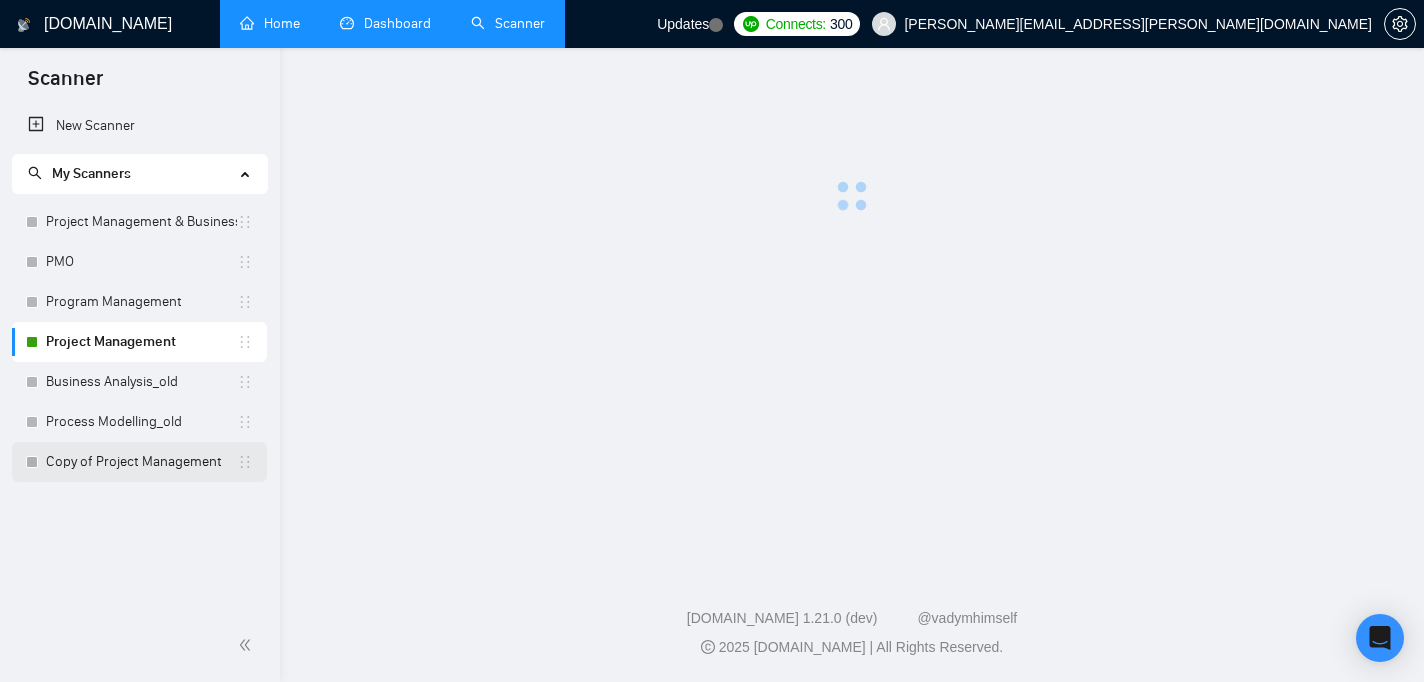 click on "Copy of Project Management" at bounding box center (141, 462) 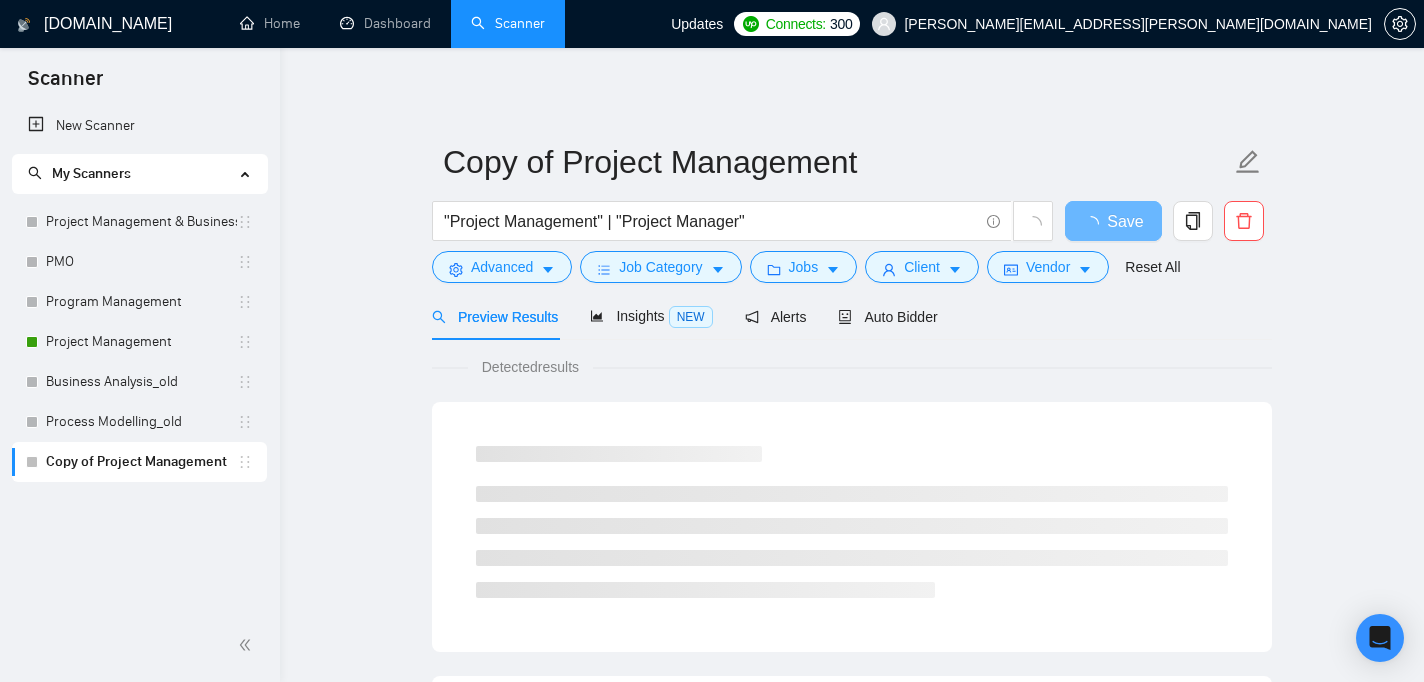 scroll, scrollTop: 0, scrollLeft: 0, axis: both 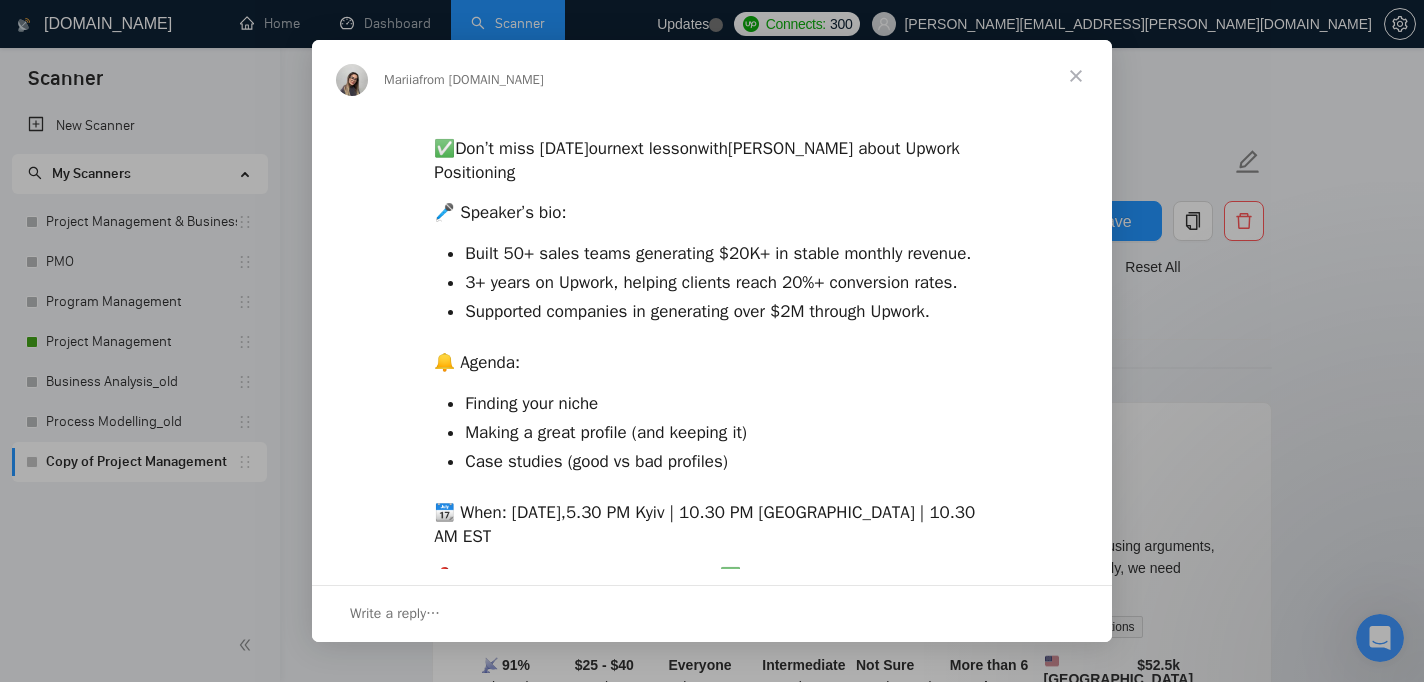 click at bounding box center (1076, 76) 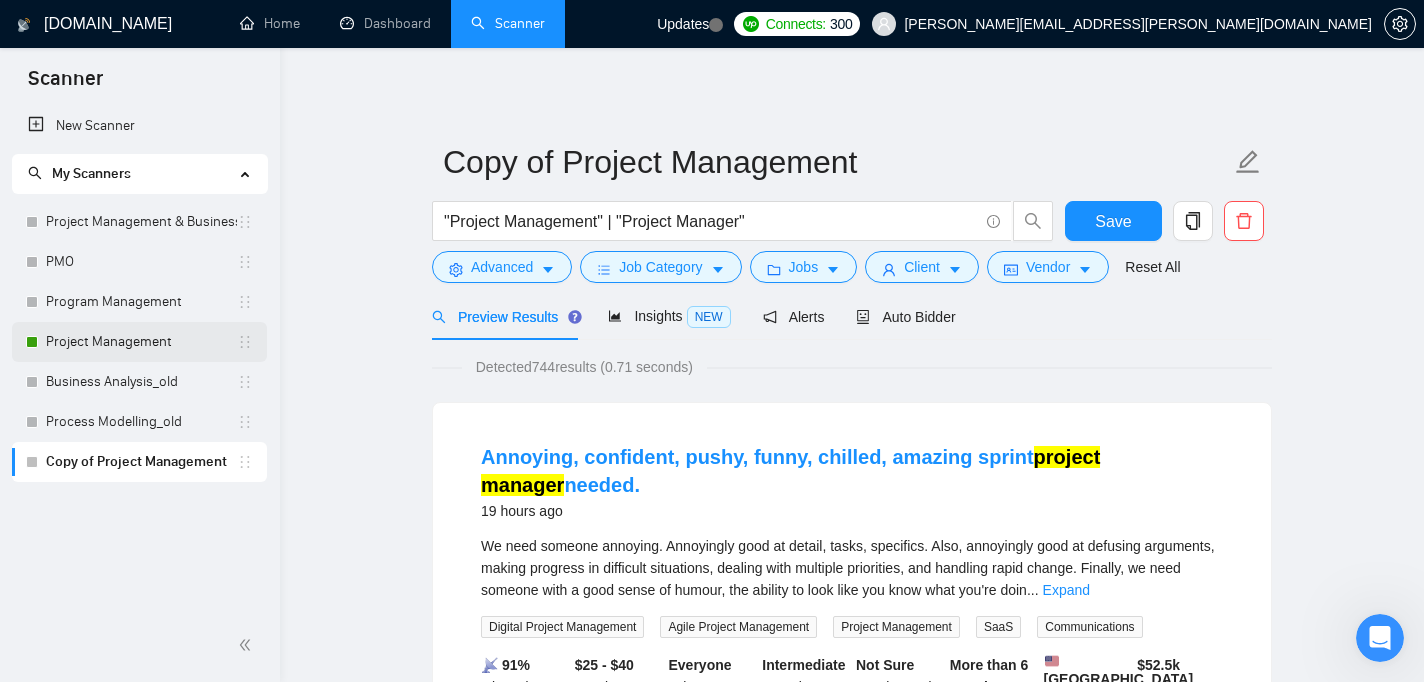click on "Project Management" at bounding box center [141, 342] 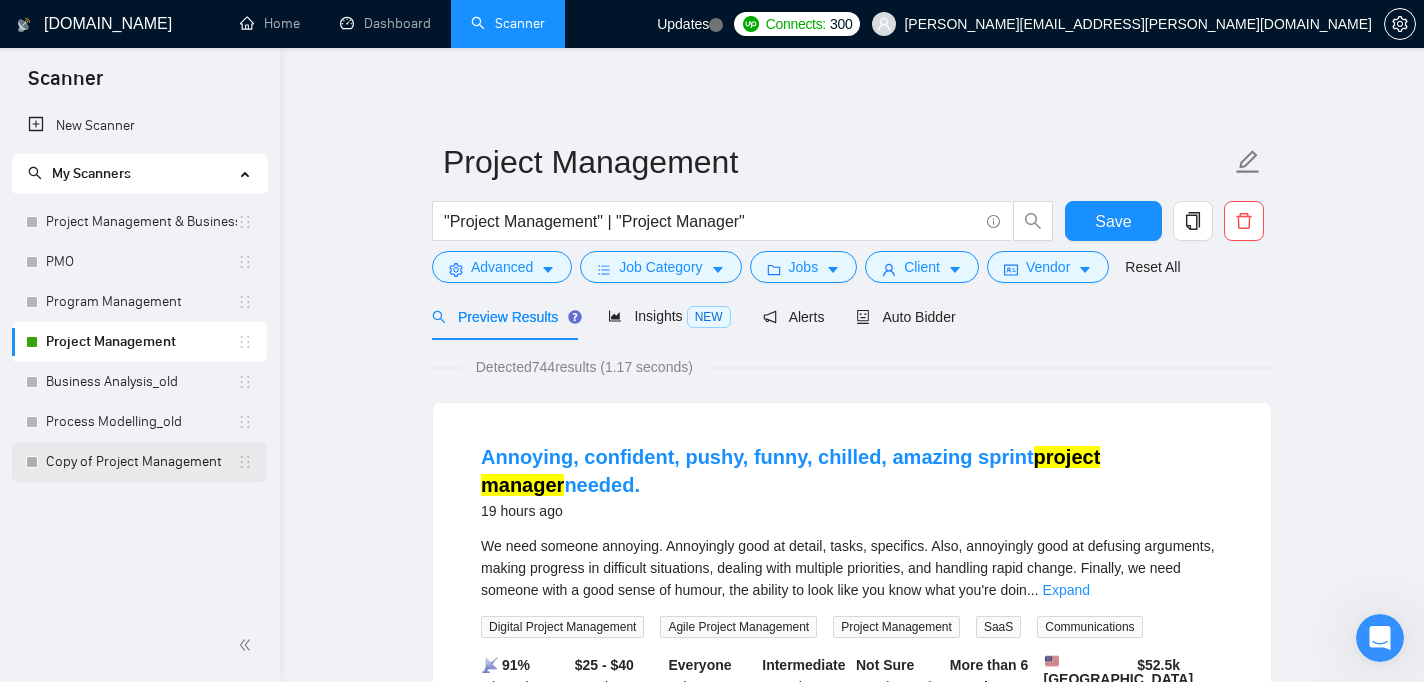 click on "Copy of Project Management" at bounding box center (141, 462) 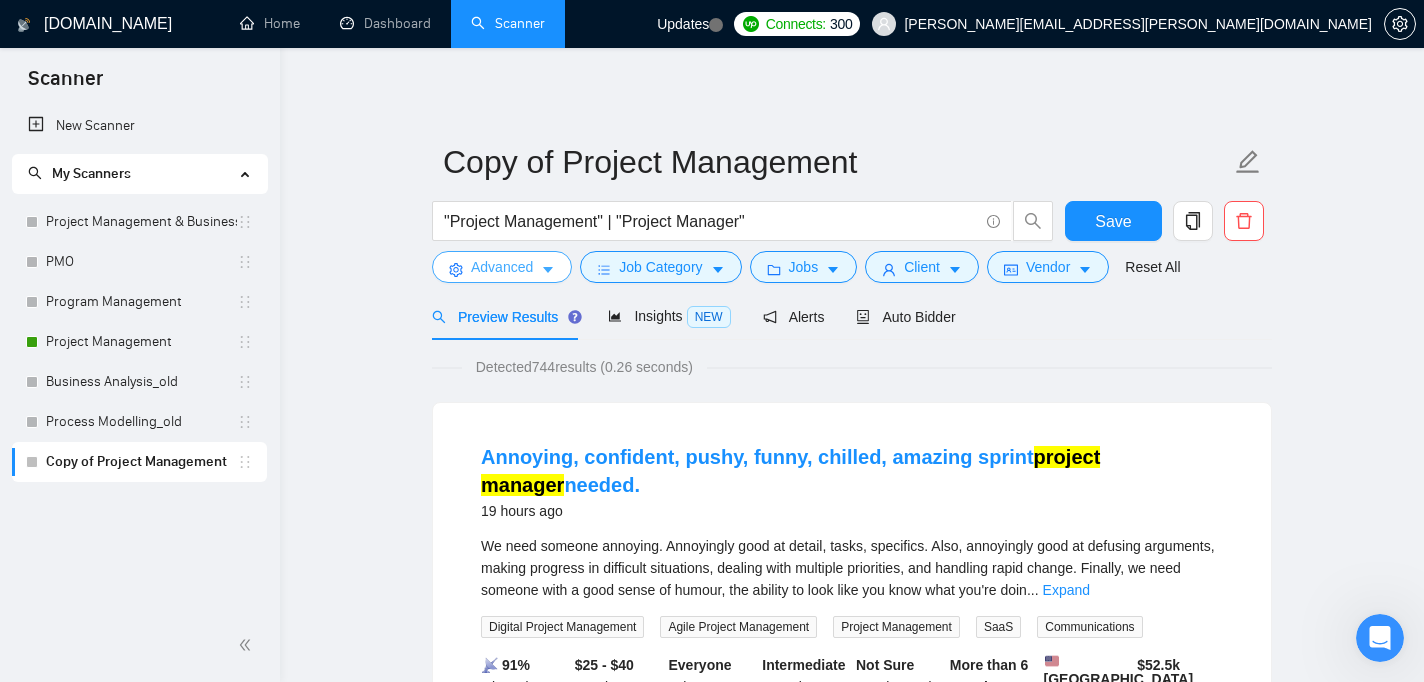 click 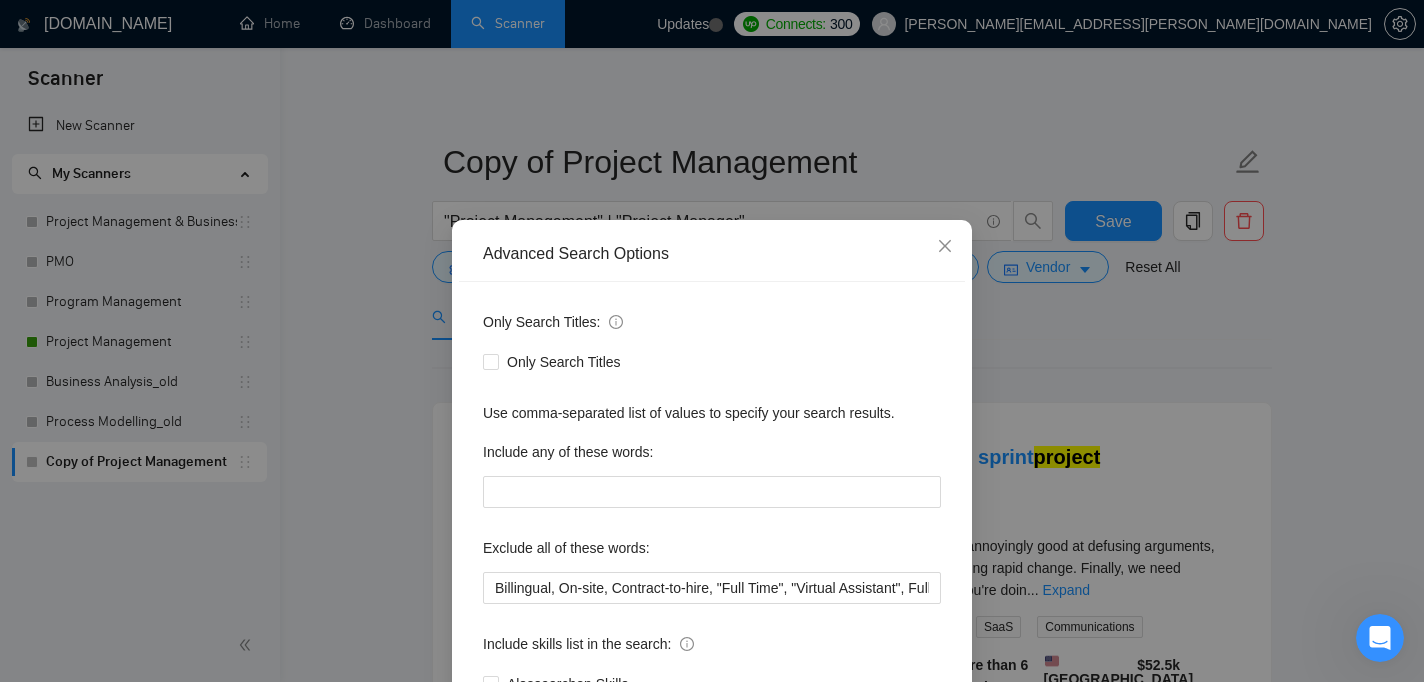 scroll, scrollTop: 150, scrollLeft: 0, axis: vertical 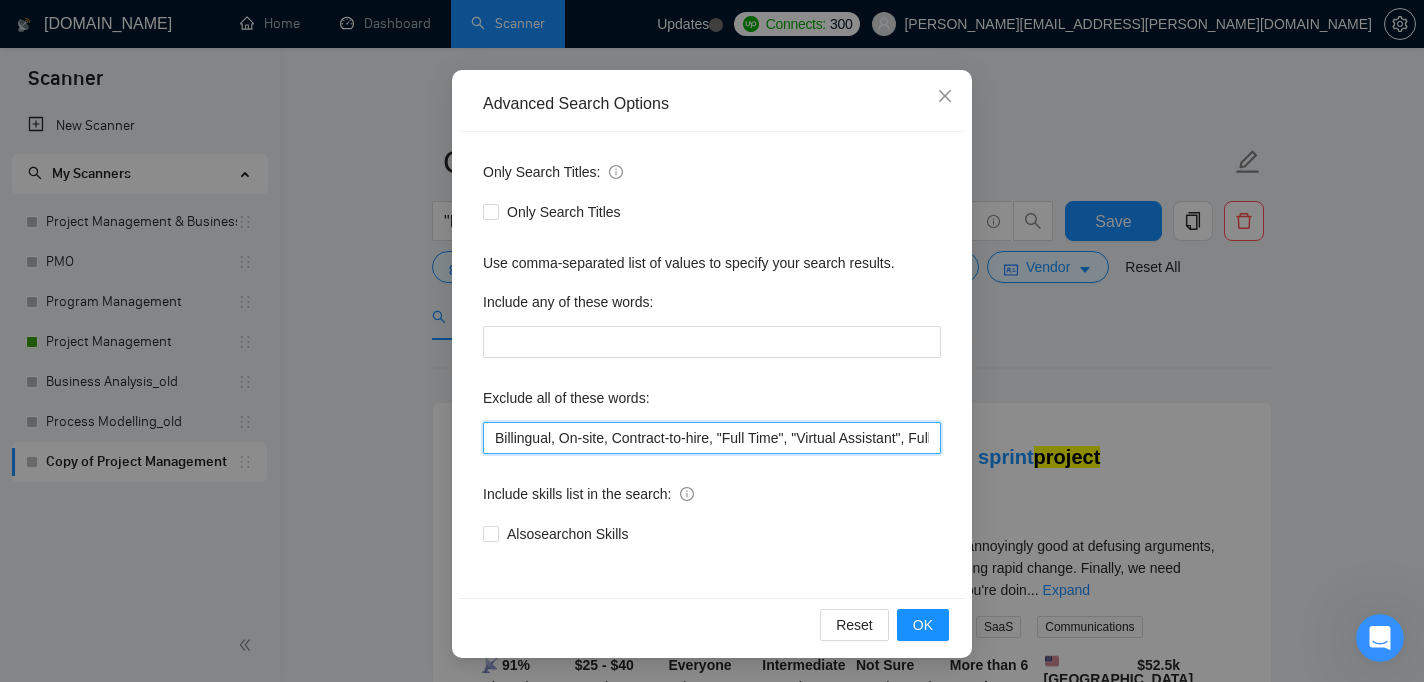 drag, startPoint x: 724, startPoint y: 439, endPoint x: 619, endPoint y: 435, distance: 105.076164 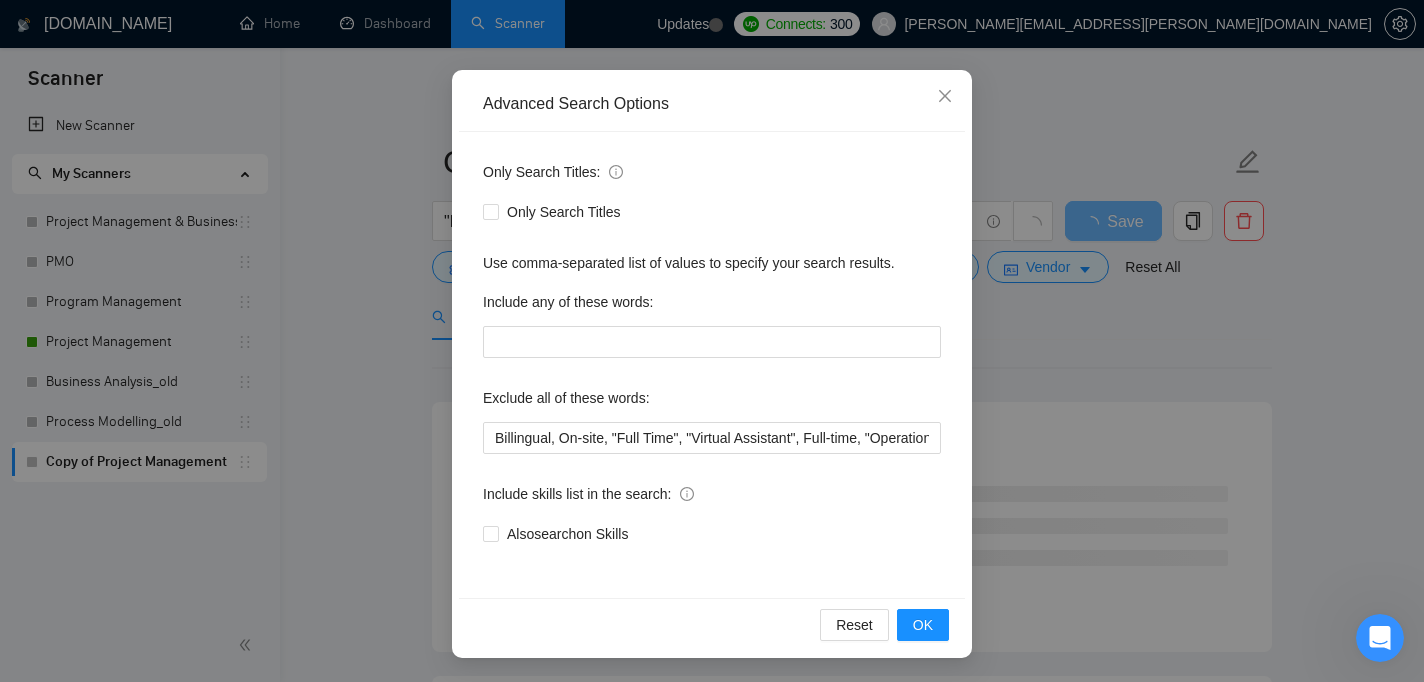 click on "Include skills list in the search:" at bounding box center [712, 498] 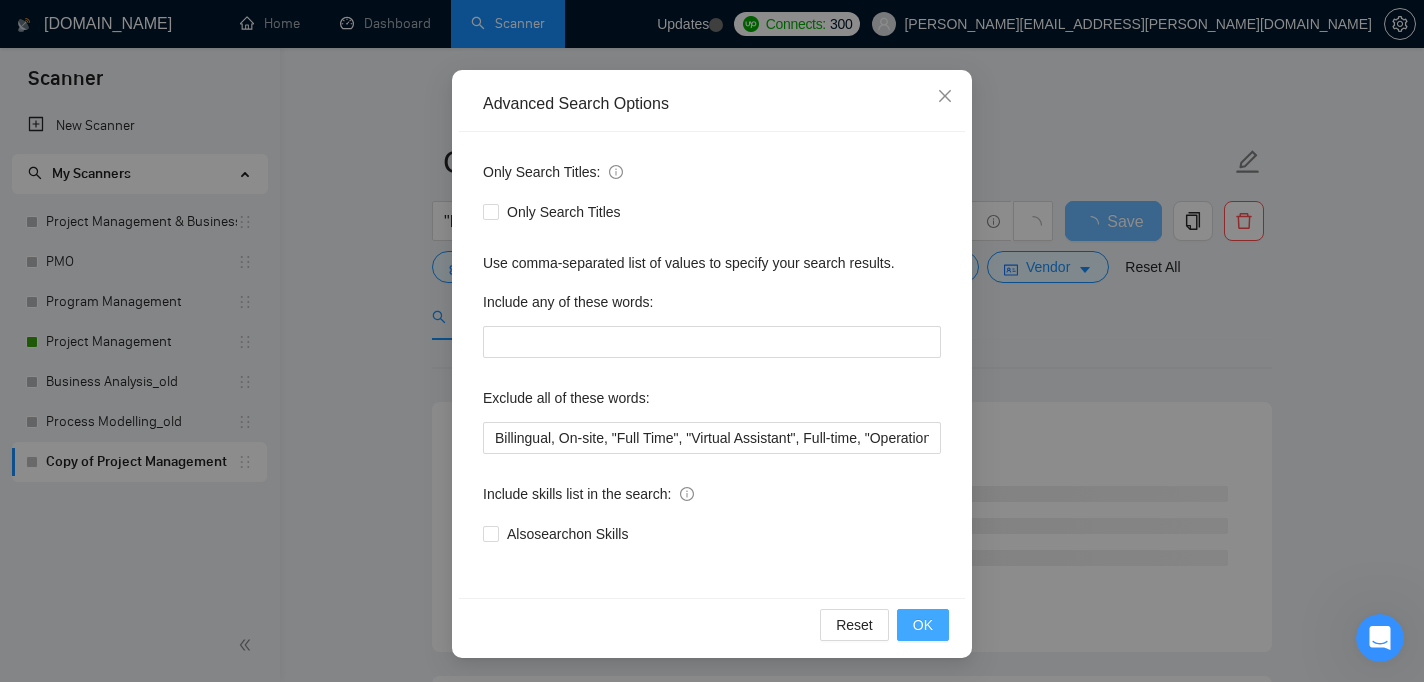 click on "OK" at bounding box center (923, 625) 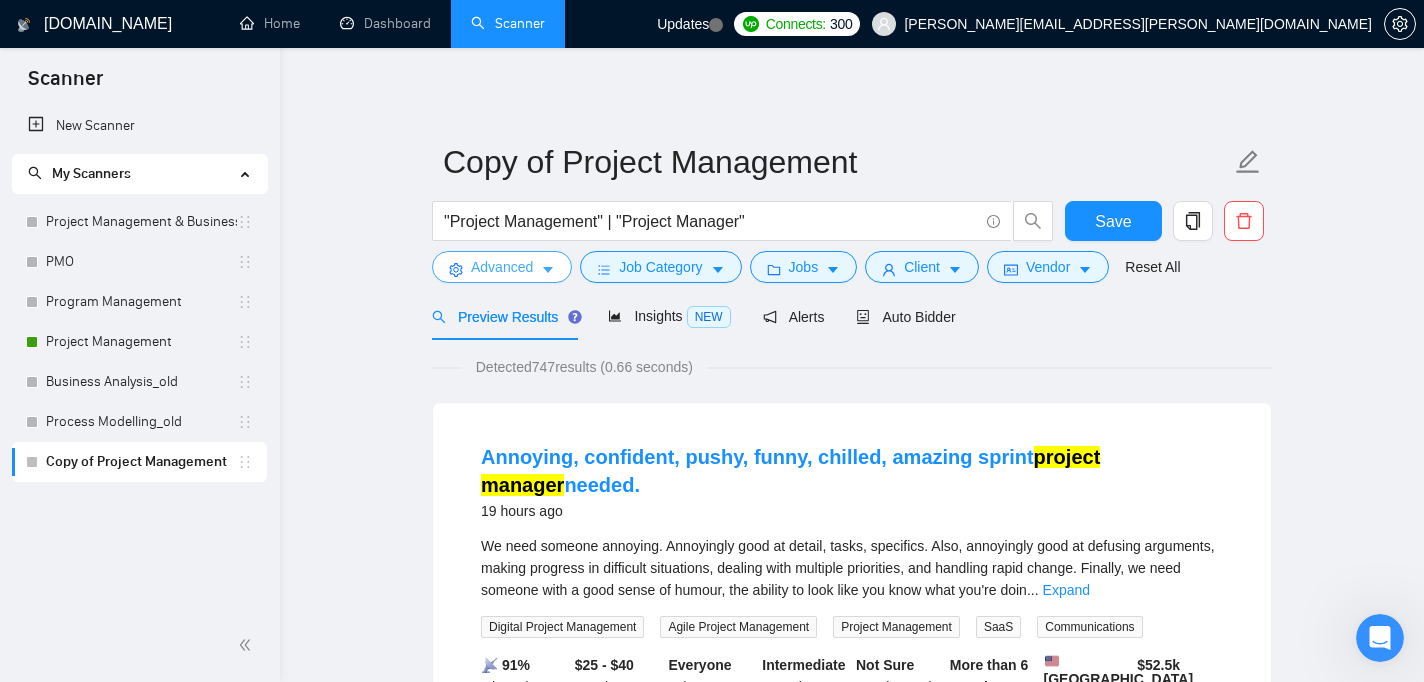 click 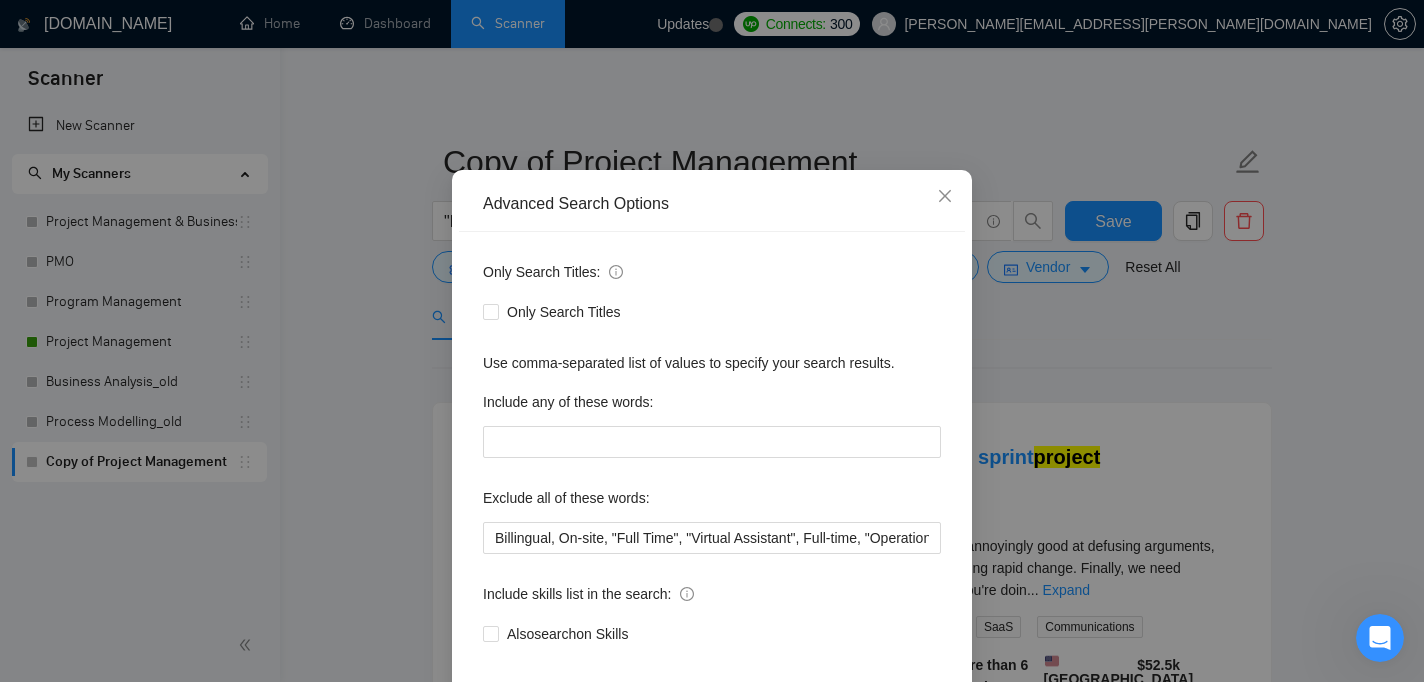 scroll, scrollTop: 150, scrollLeft: 0, axis: vertical 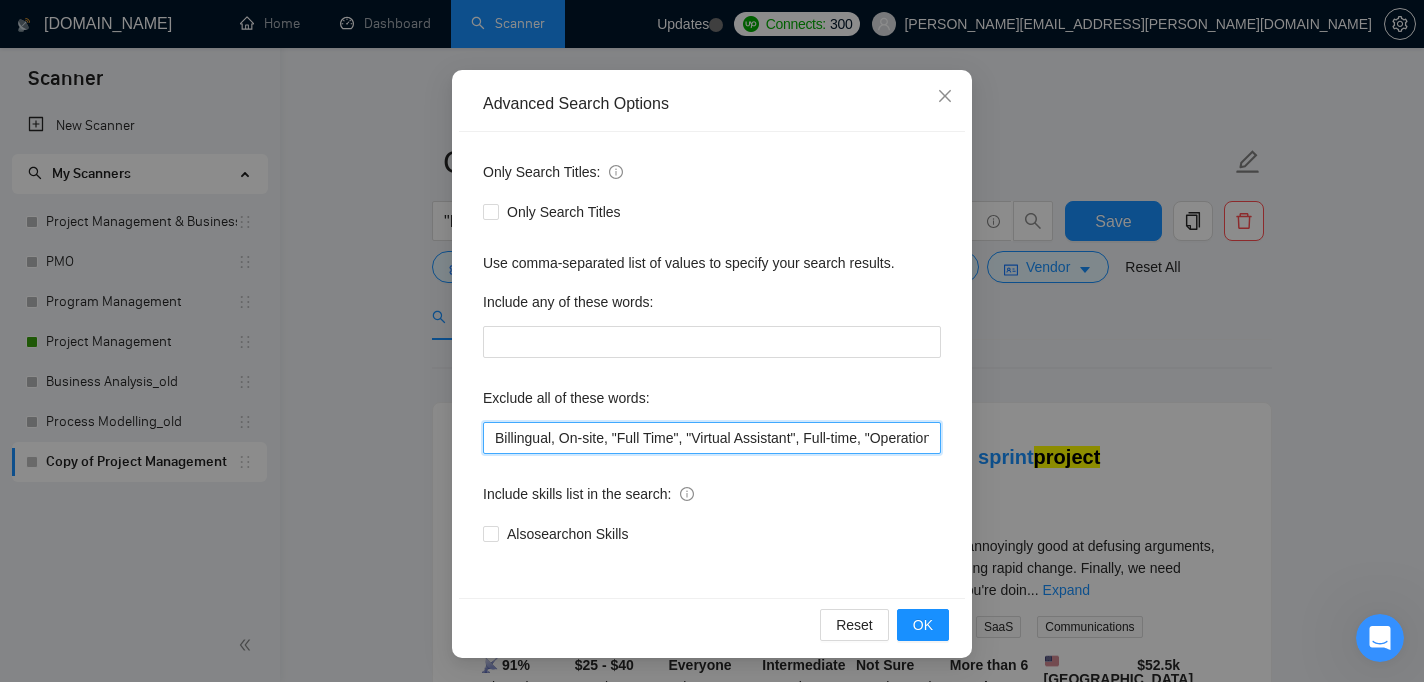 click on "Billingual, On-site, "Full Time", "Virtual Assistant", Full-time, "Operations Manager", Construction, Intern, Internship, "no agency", "no agencies"" at bounding box center [712, 438] 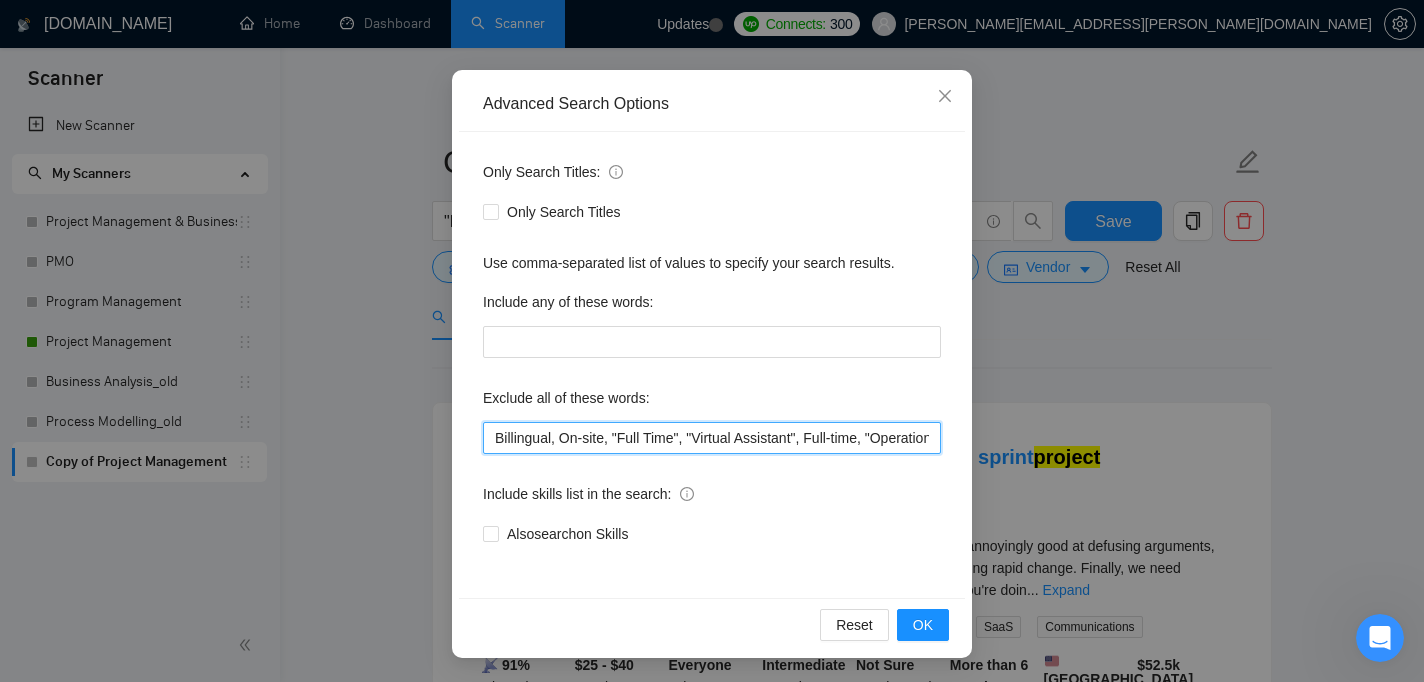 paste on "Contract-to-hire," 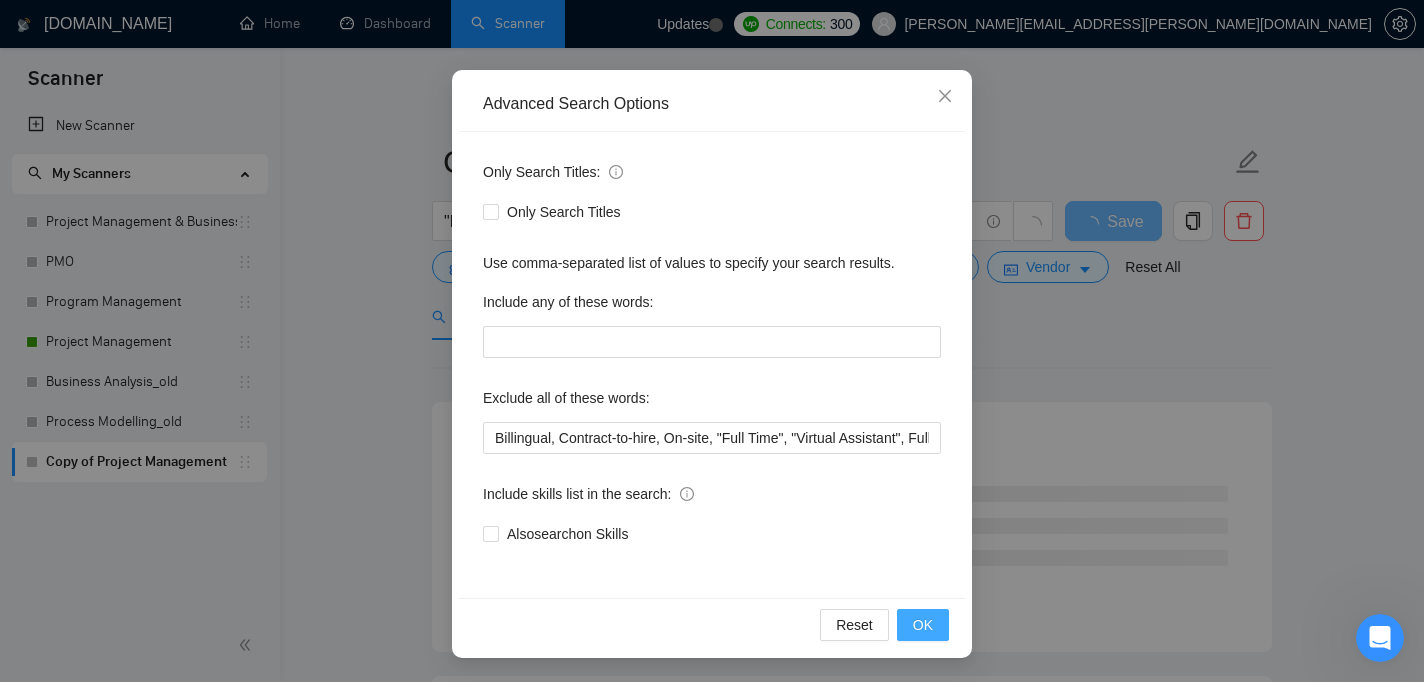 click on "OK" at bounding box center (923, 625) 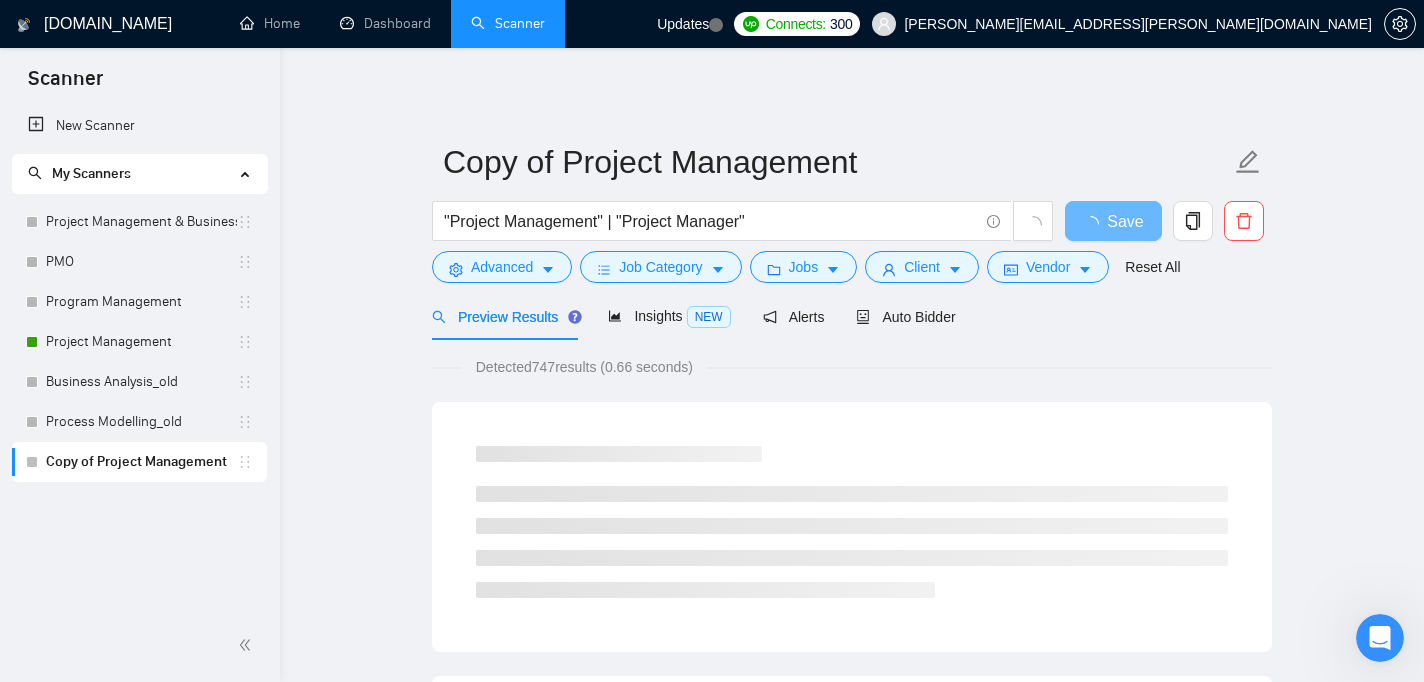 scroll, scrollTop: 50, scrollLeft: 0, axis: vertical 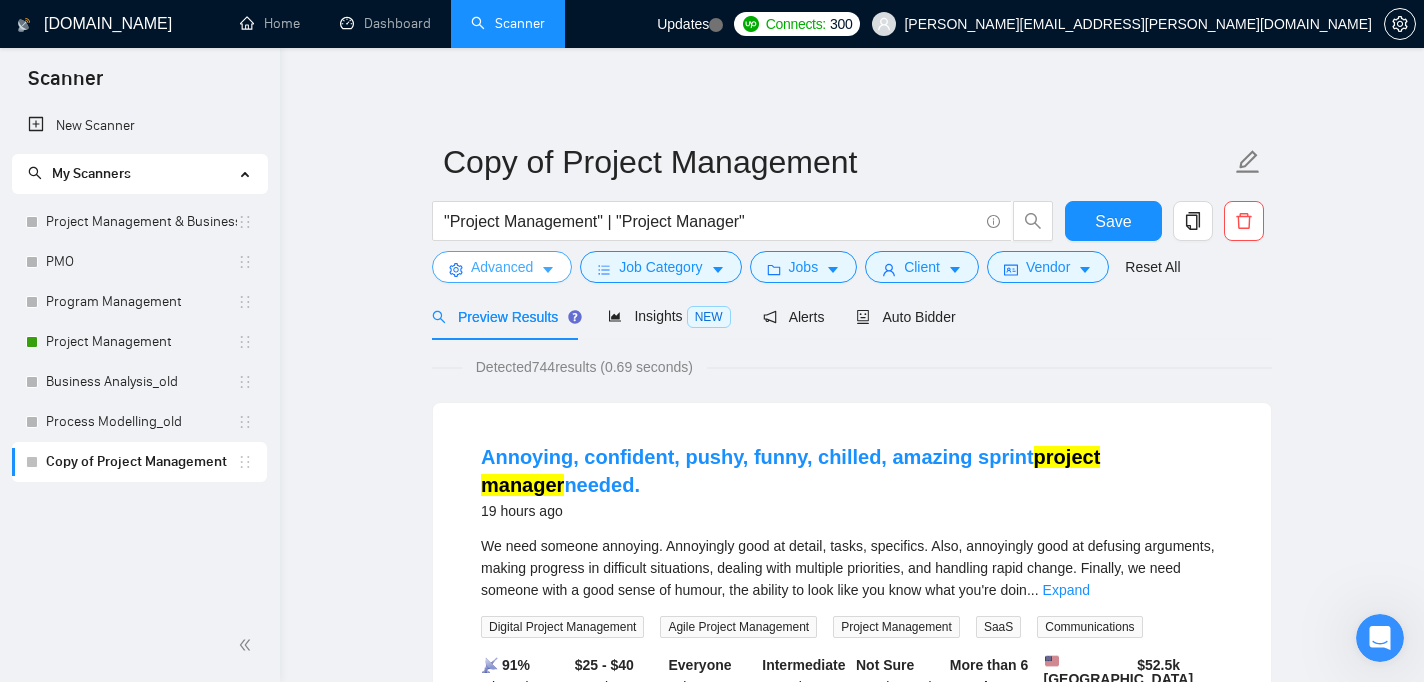 click 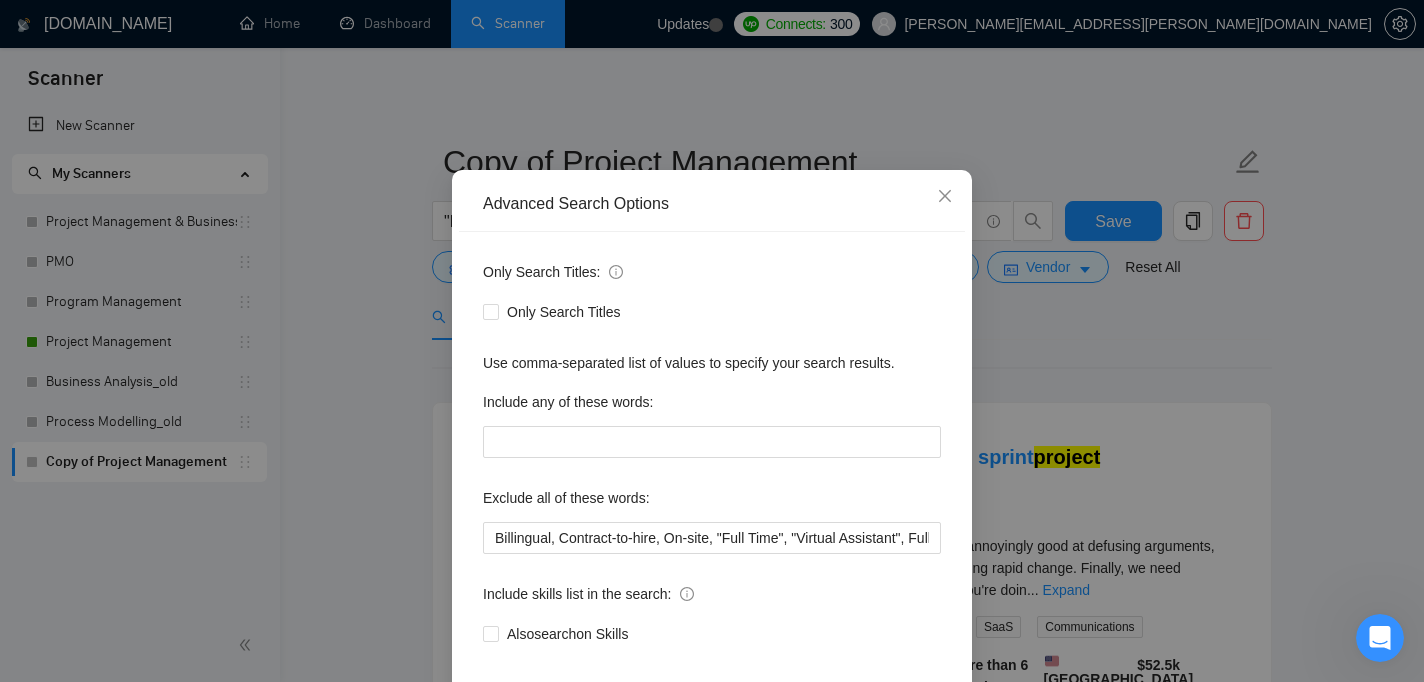 scroll, scrollTop: 150, scrollLeft: 0, axis: vertical 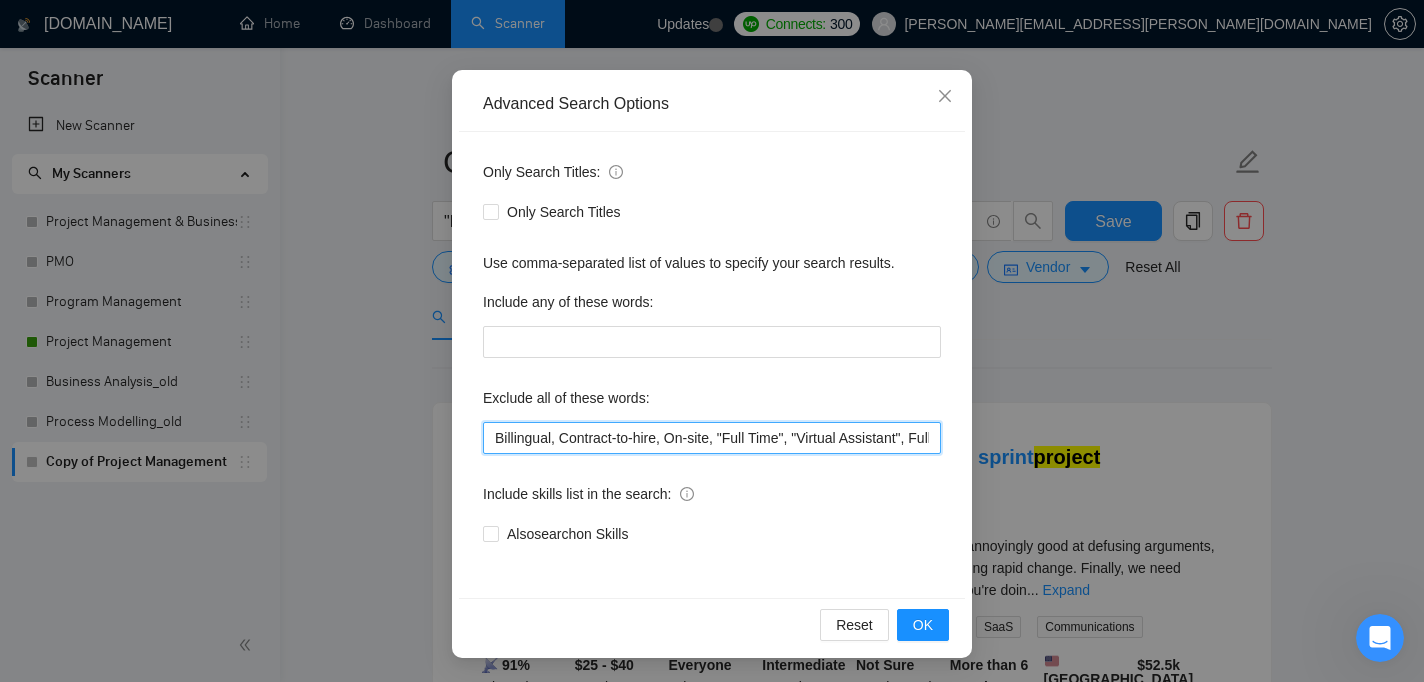 drag, startPoint x: 670, startPoint y: 440, endPoint x: 564, endPoint y: 436, distance: 106.07545 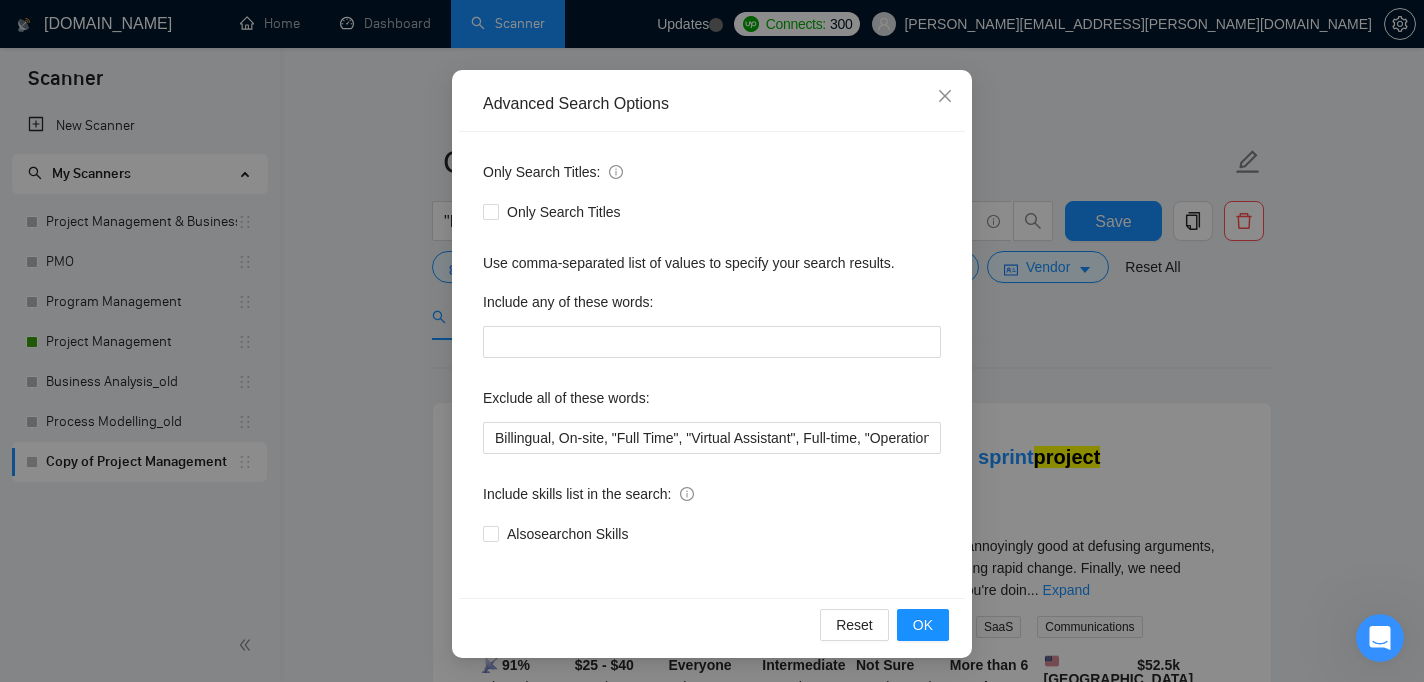click on "Include skills list in the search:" at bounding box center (712, 498) 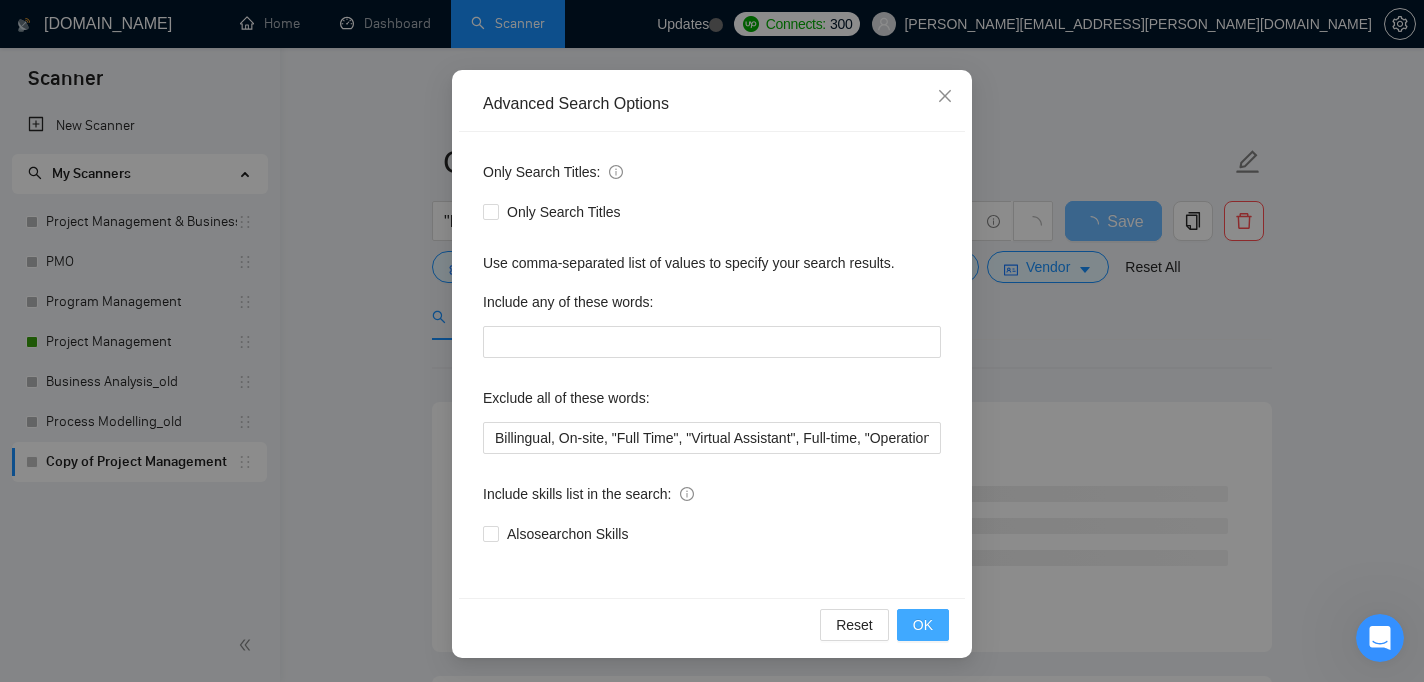 click on "OK" at bounding box center (923, 625) 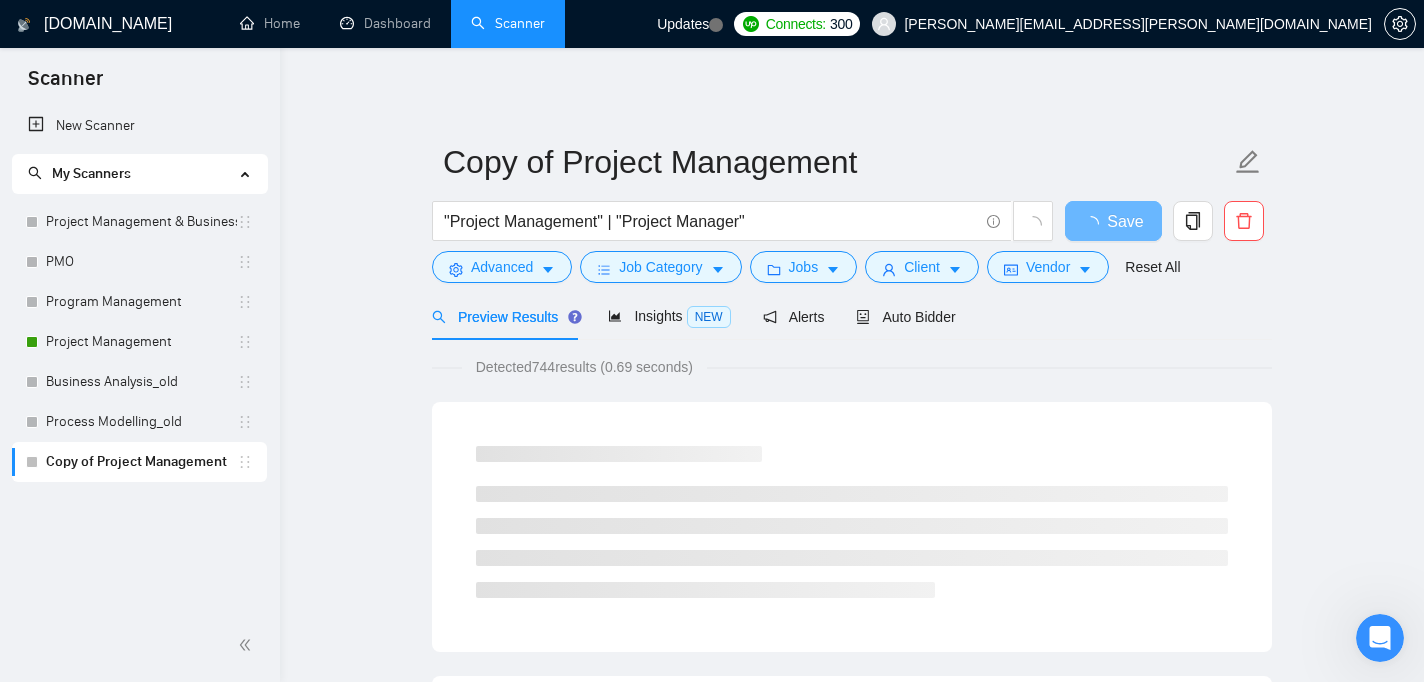 scroll, scrollTop: 50, scrollLeft: 0, axis: vertical 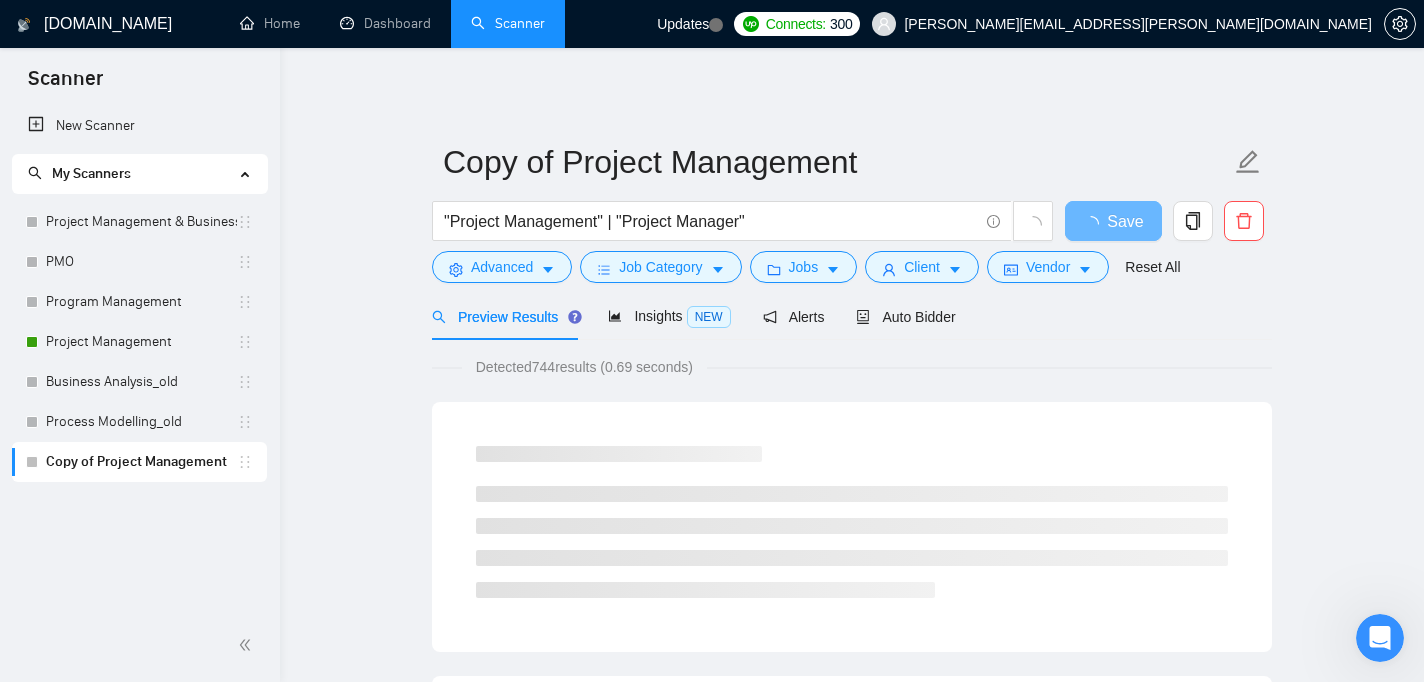 click on "Advanced Search Options Only Search Titles:   Only Search Titles Use comma-separated list of values to specify your search results. Include any of these words: Exclude all of these words: Billingual, On-site, "Full Time", "Virtual Assistant", Full-time, "Operations Manager", Construction, Intern, Internship, "no agency", "no agencies" Include skills list in the search:   Also  search  on Skills Reset OK" at bounding box center (712, 341) 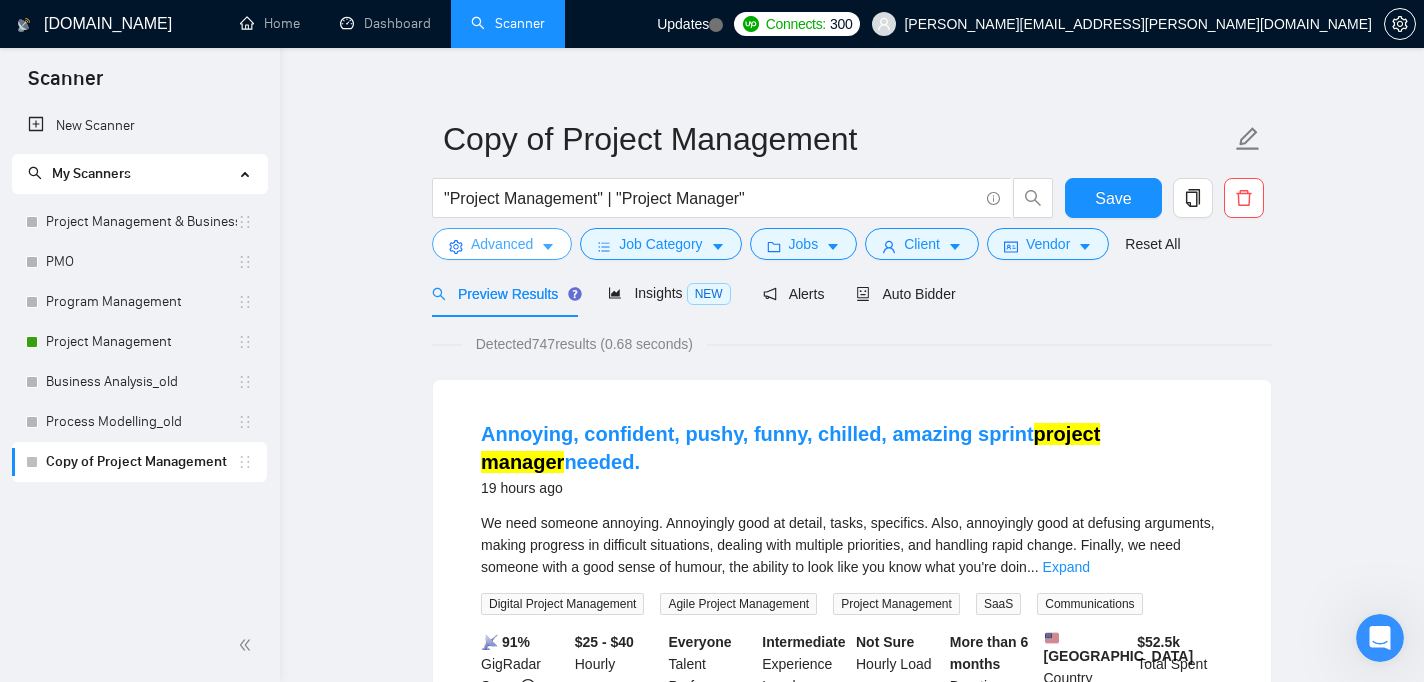 scroll, scrollTop: 0, scrollLeft: 0, axis: both 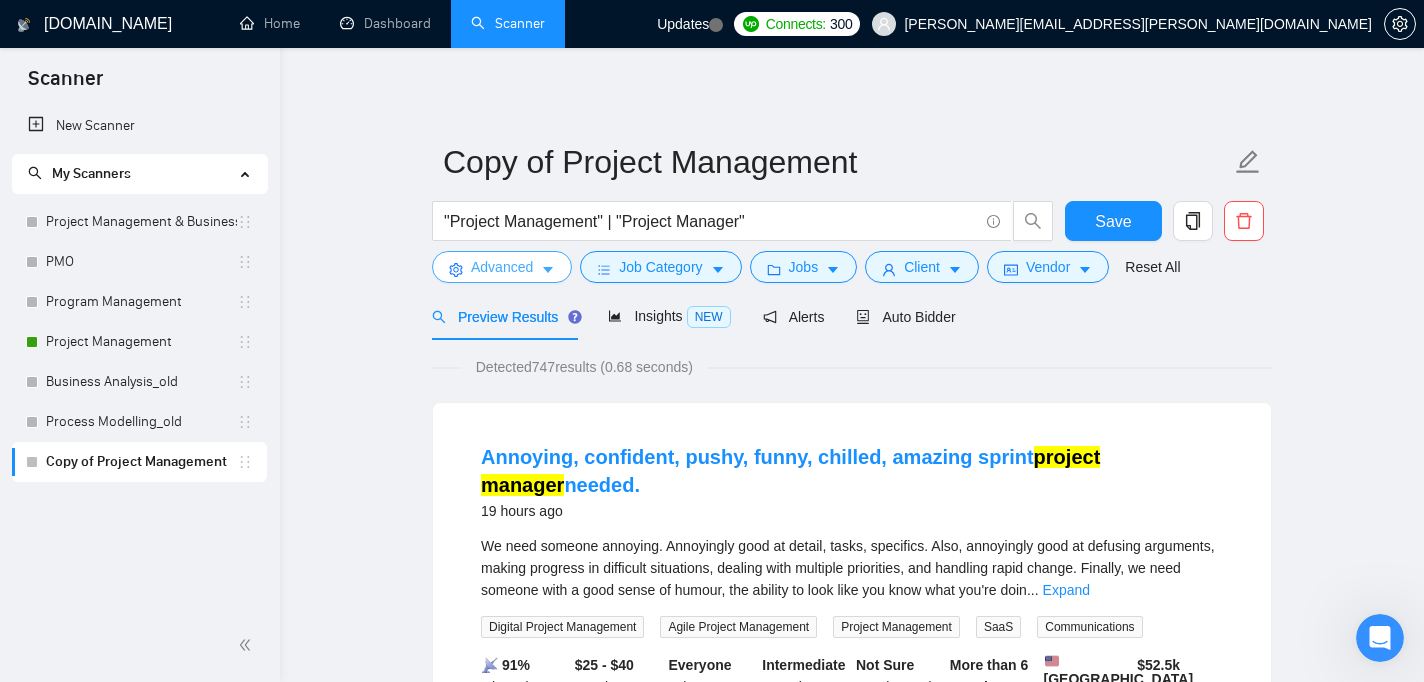 click 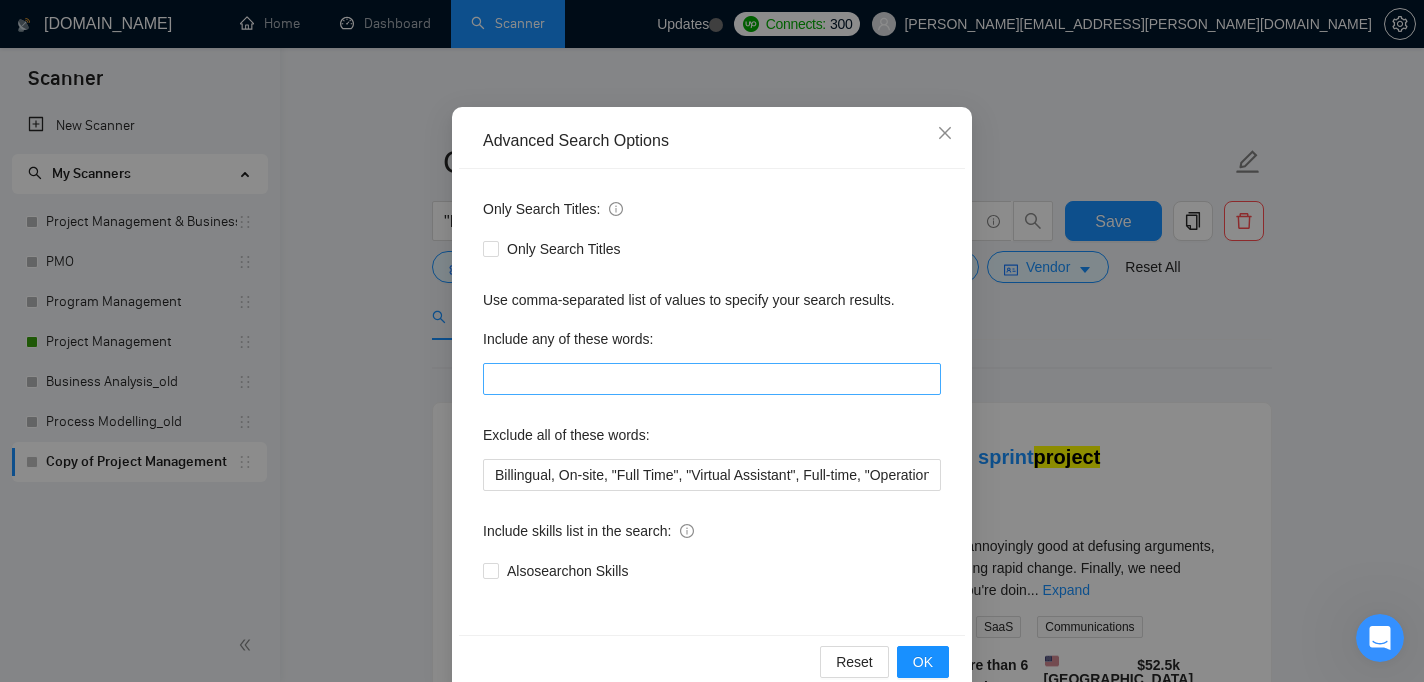 scroll, scrollTop: 149, scrollLeft: 0, axis: vertical 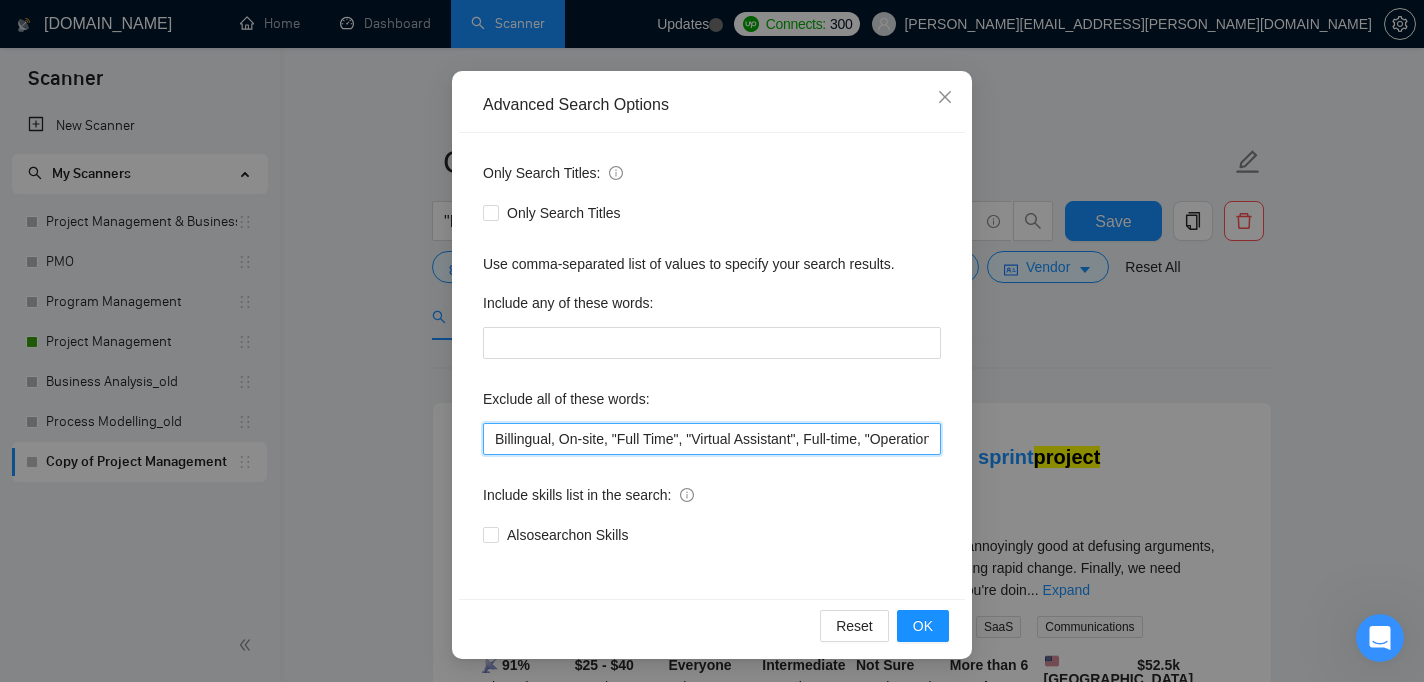 click on "Billingual, On-site, "Full Time", "Virtual Assistant", Full-time, "Operations Manager", Construction, Intern, Internship, "no agency", "no agencies"" at bounding box center [712, 439] 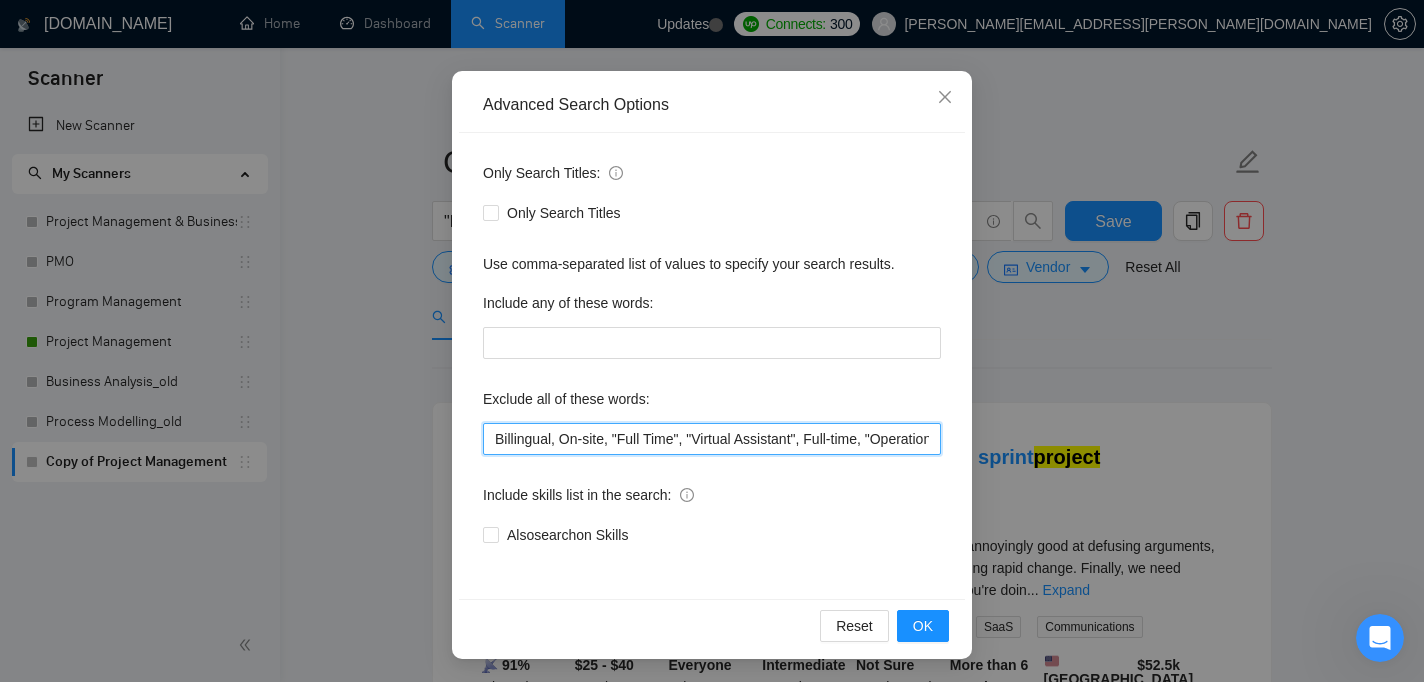 paste on "Contract-to-hire," 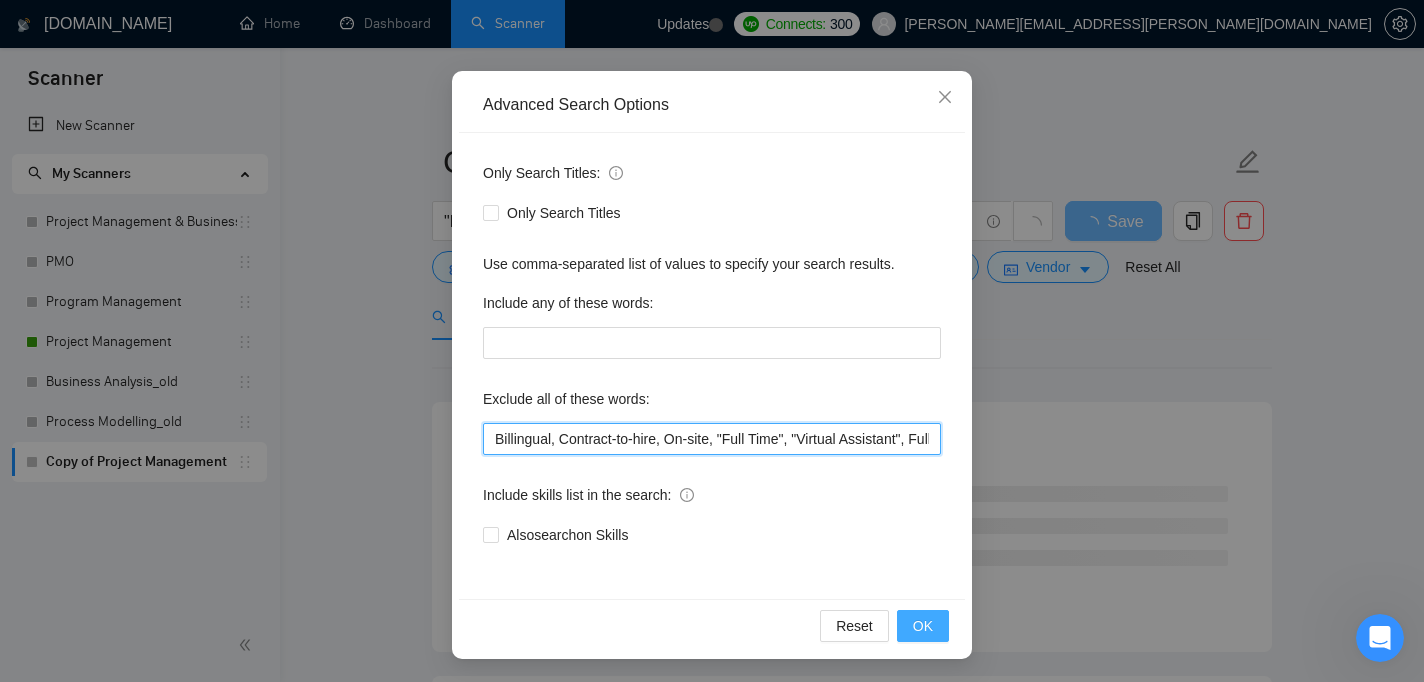type on "Billingual, Contract-to-hire, On-site, "Full Time", "Virtual Assistant", Full-time, "Operations Manager", Construction, Intern, Internship, "no agency", "no agencies"" 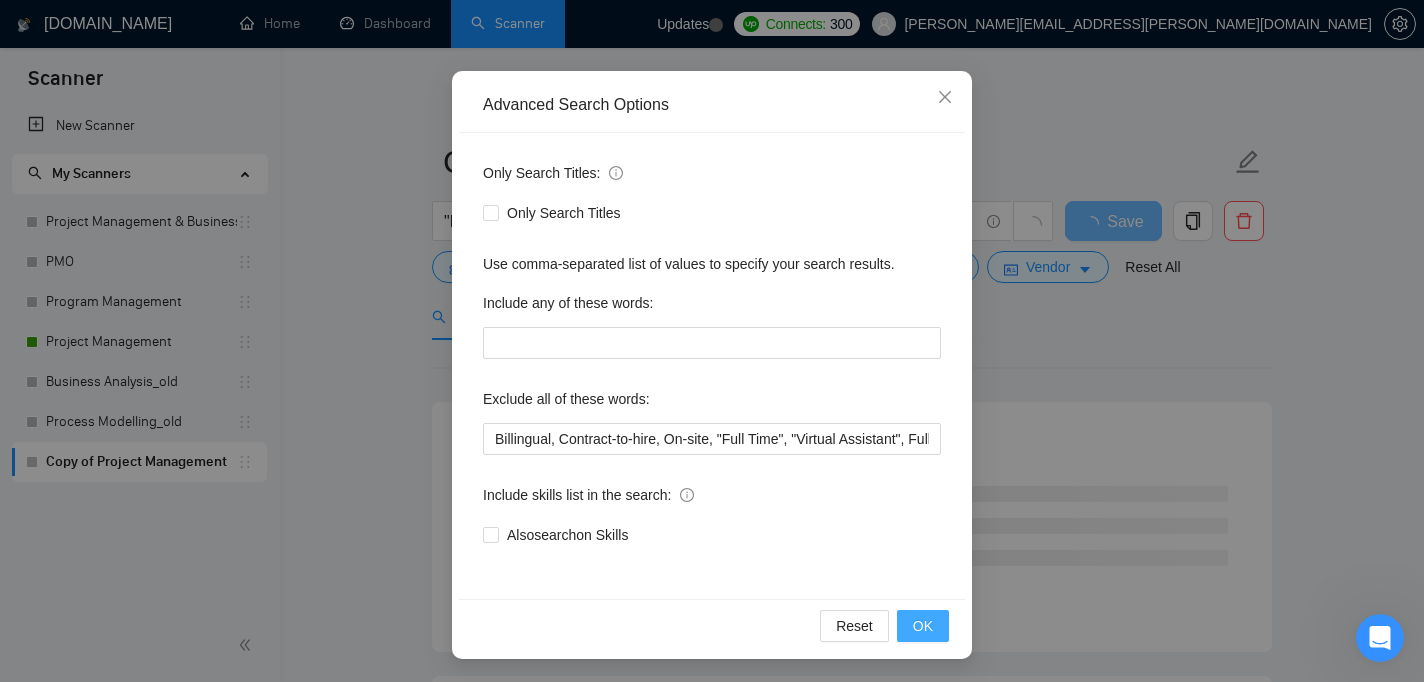 click on "OK" at bounding box center (923, 626) 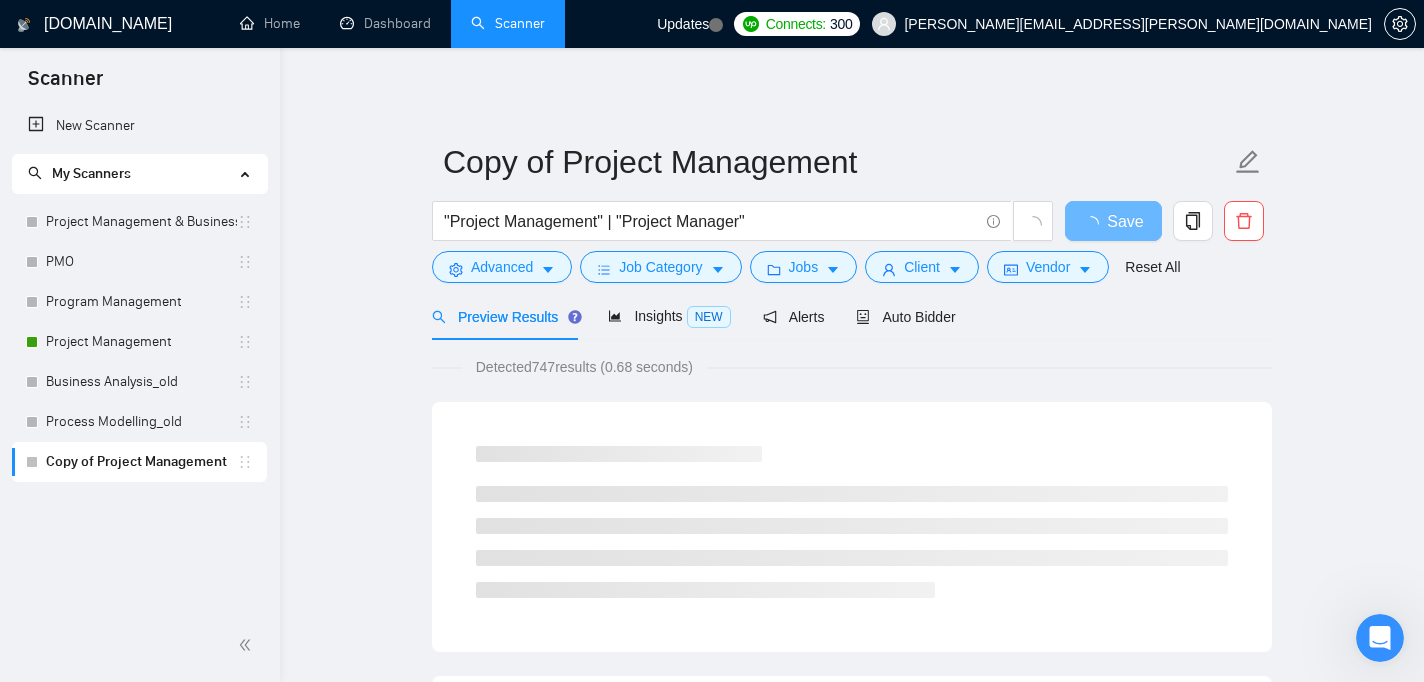 scroll, scrollTop: 50, scrollLeft: 0, axis: vertical 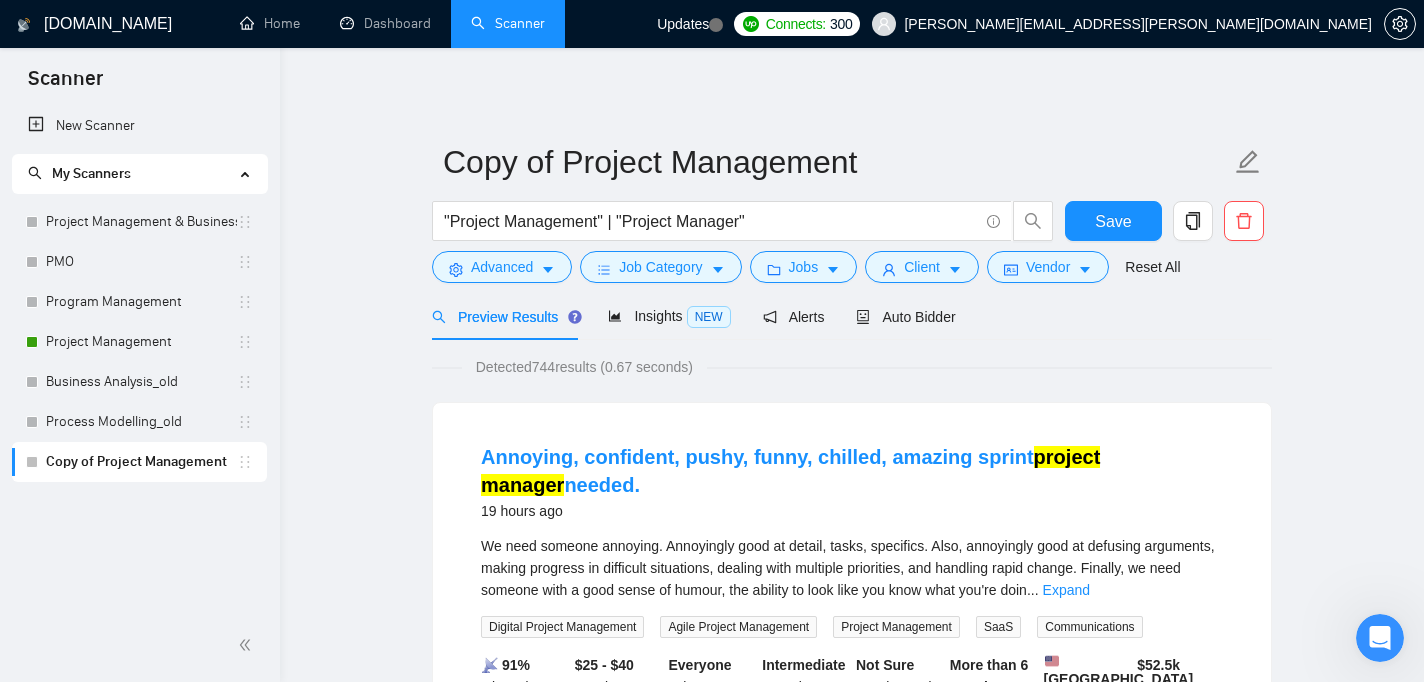 click on "Copy of Project Management "Project Management" | "Project Manager" Save Advanced   Job Category   Jobs   Client   Vendor   Reset All Preview Results Insights NEW Alerts Auto Bidder Detected   744  results   (0.67 seconds) Annoying, confident, pushy, funny, chilled, amazing sprint  project   manager  needed. 19 hours ago We need someone annoying. Annoyingly good at detail, tasks, specifics.
Also, annoyingly good at defusing arguments, making progress in difficult situations, dealing with multiple priorities, and handling rapid change.
Finally, we need someone with a good sense of humour, the ability to look like you know what you're doin ... Expand Digital Project Management Agile Project Management Project Management SaaS Communications 📡   91% GigRadar Score   $25 - $40 Hourly Everyone Talent Preference Intermediate Experience Level Not Sure Hourly Load More than 6 months Duration   [GEOGRAPHIC_DATA] Country $ 52.5k Total Spent $44.25 Avg Rate Paid 10-99 Company Size Verified Payment Verified [DATE]" at bounding box center (852, 2460) 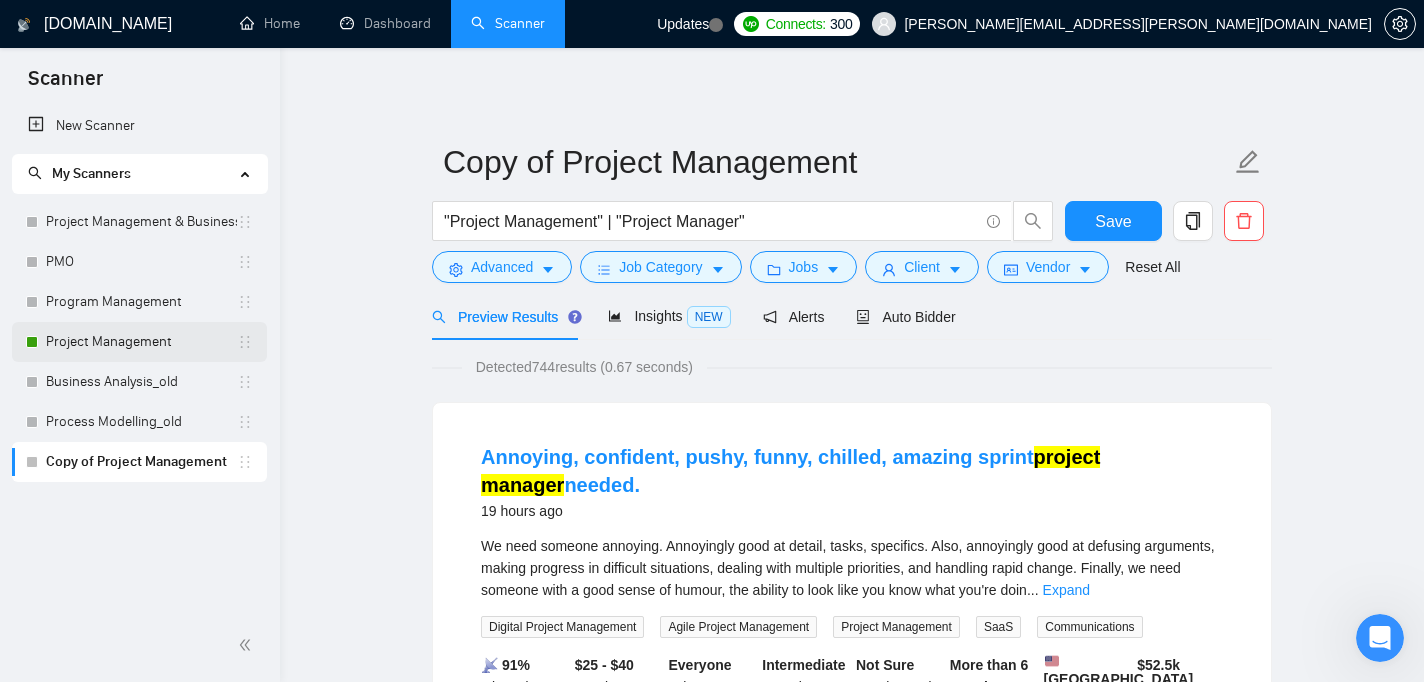 click on "Project Management" at bounding box center [141, 342] 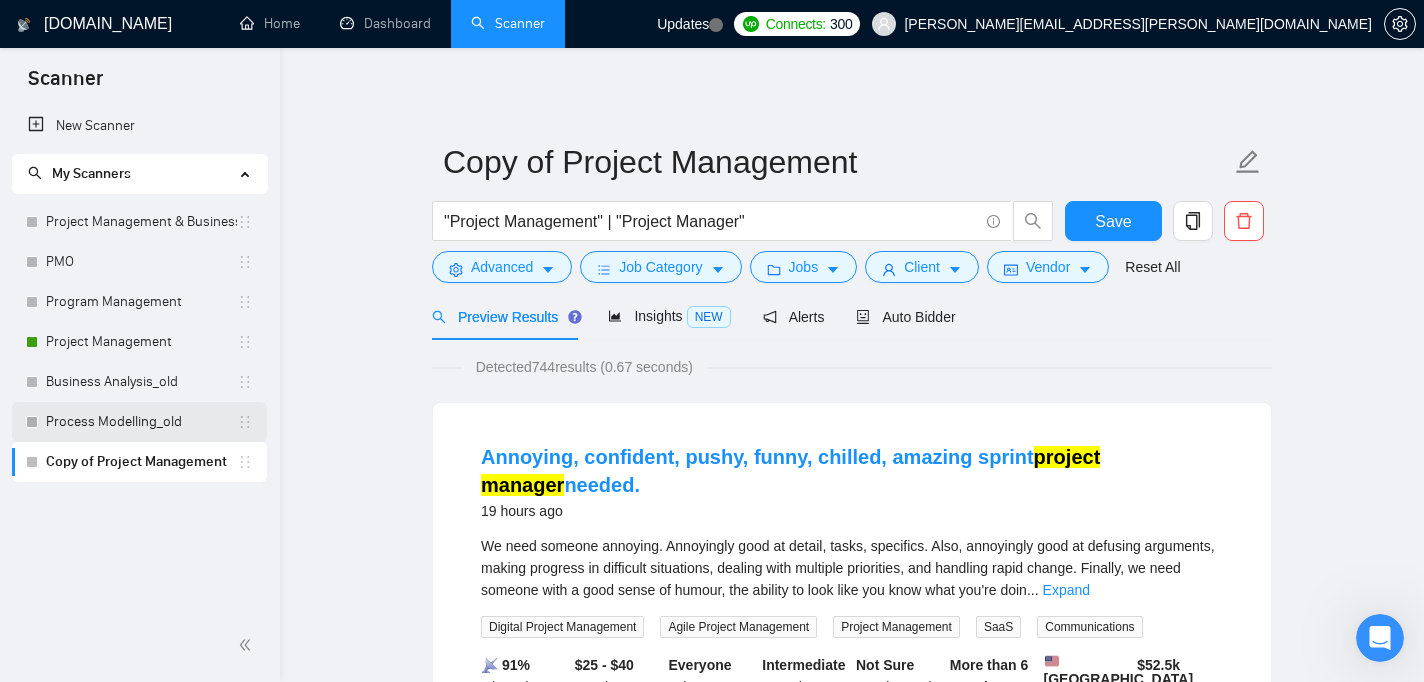 click on "Process Modelling_old" at bounding box center [141, 422] 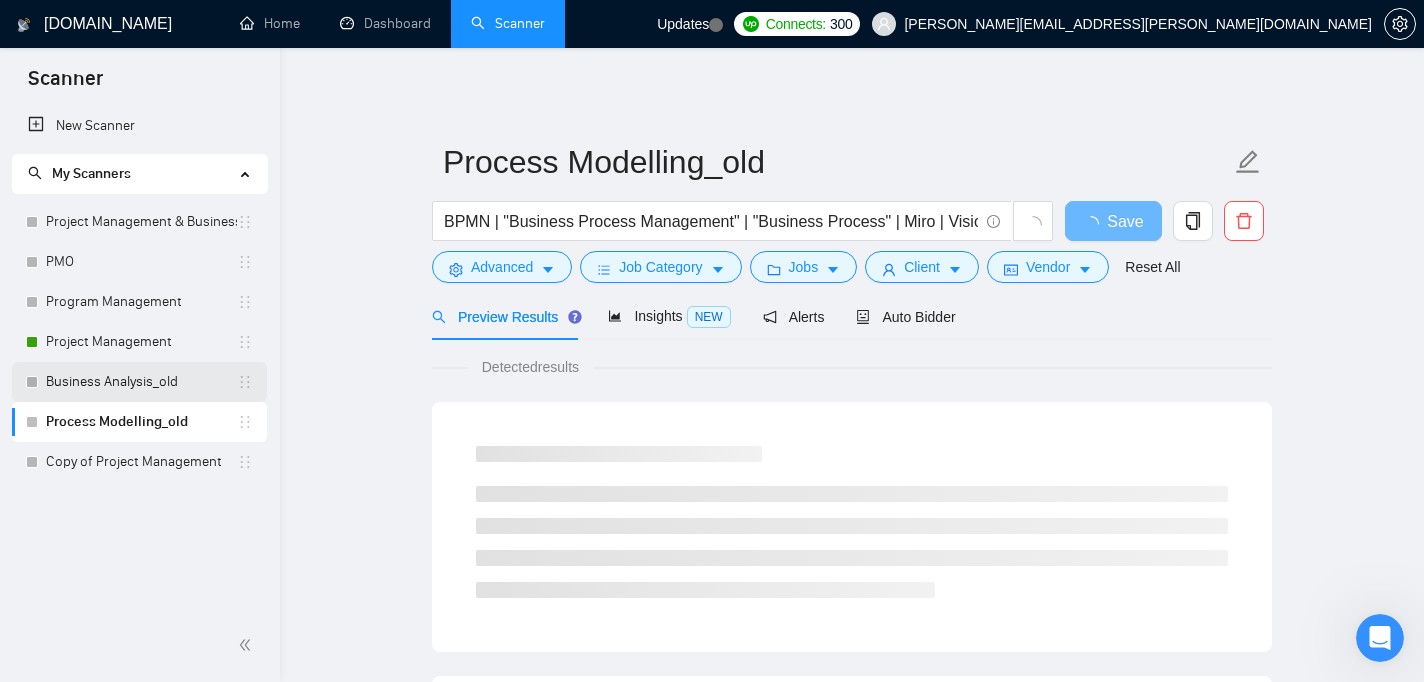 click on "Business Analysis_old" at bounding box center [141, 382] 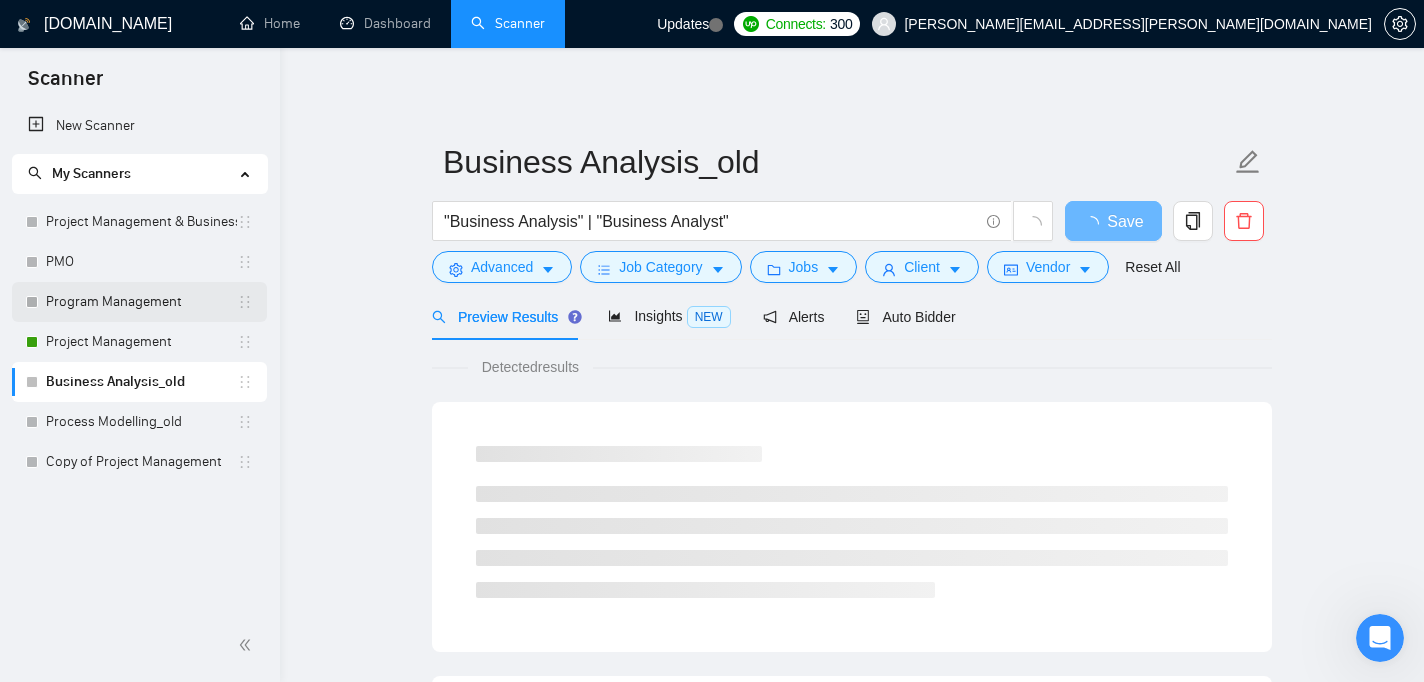 click on "Program Management" at bounding box center (141, 302) 